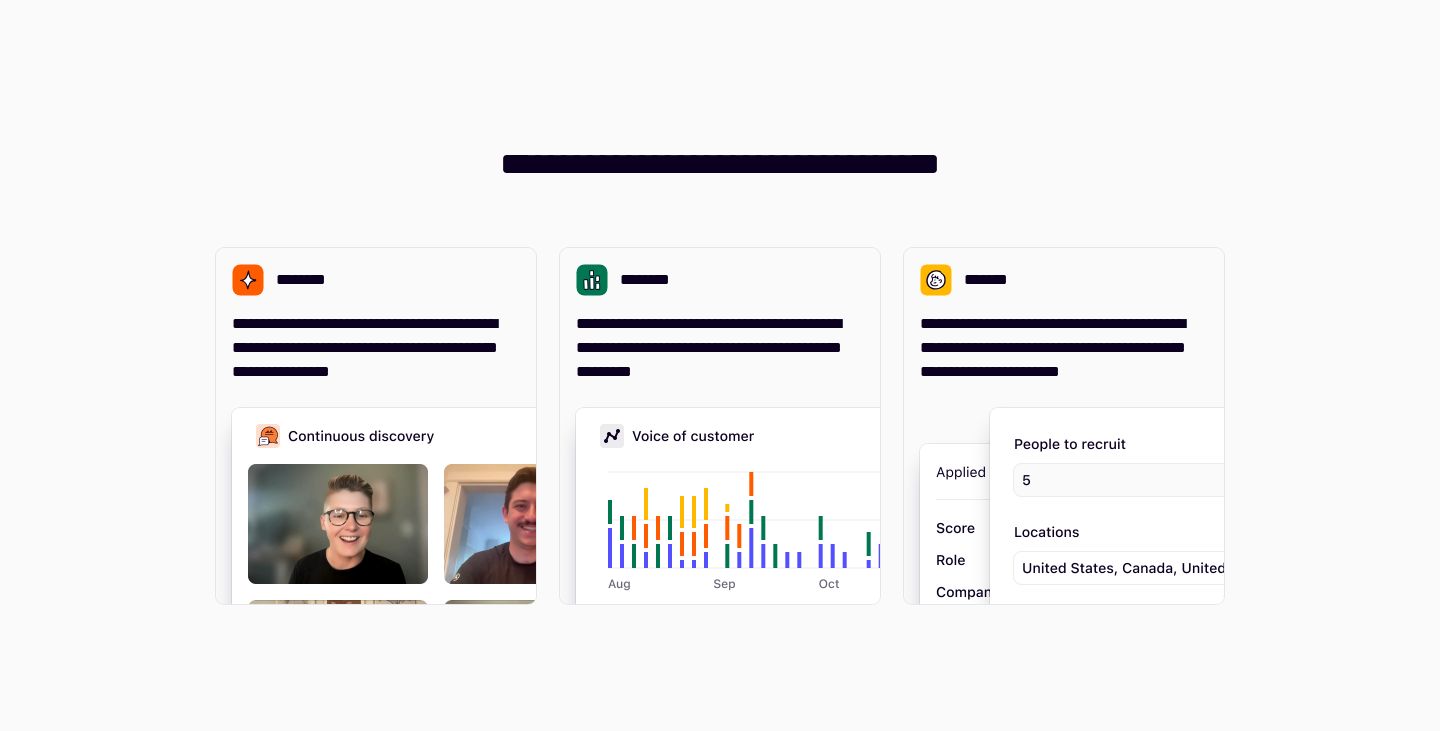 scroll, scrollTop: 0, scrollLeft: 0, axis: both 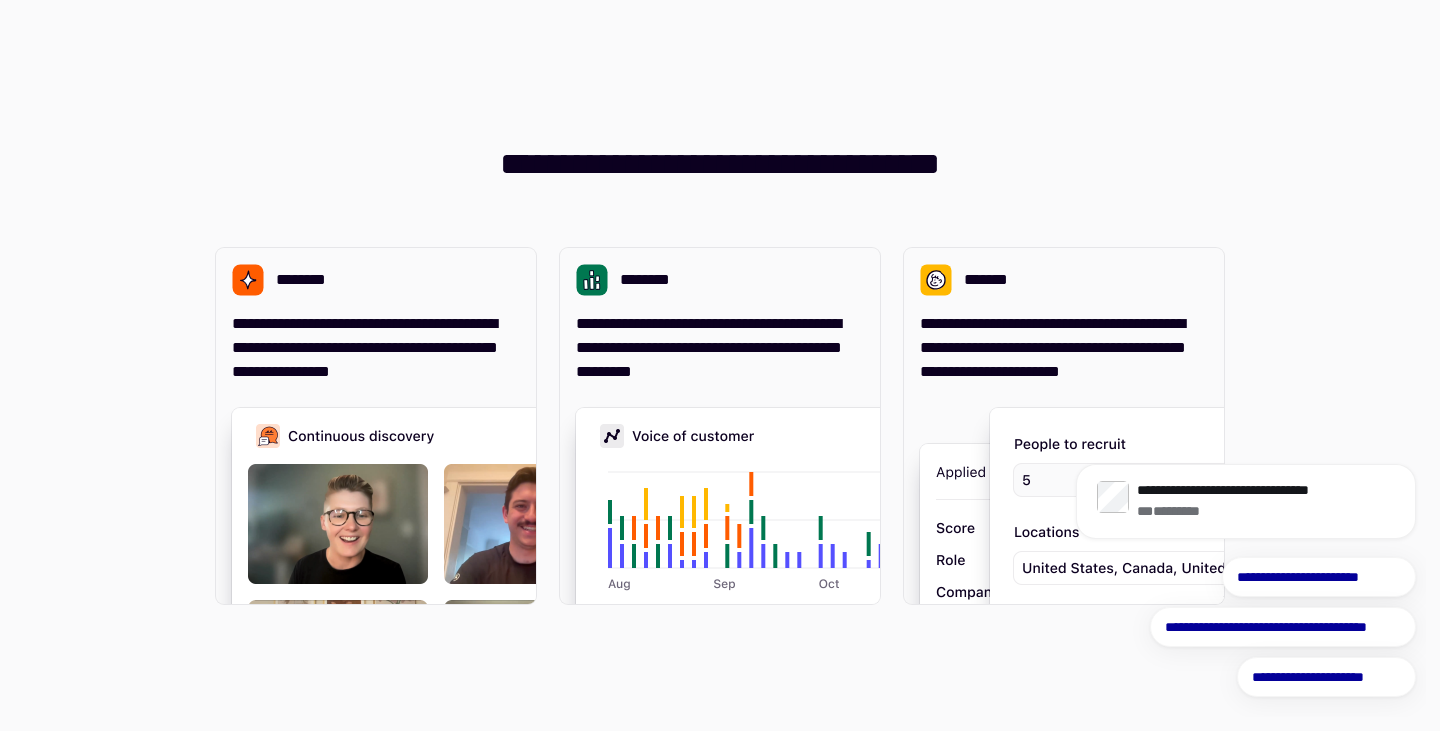click on "**********" at bounding box center [720, 365] 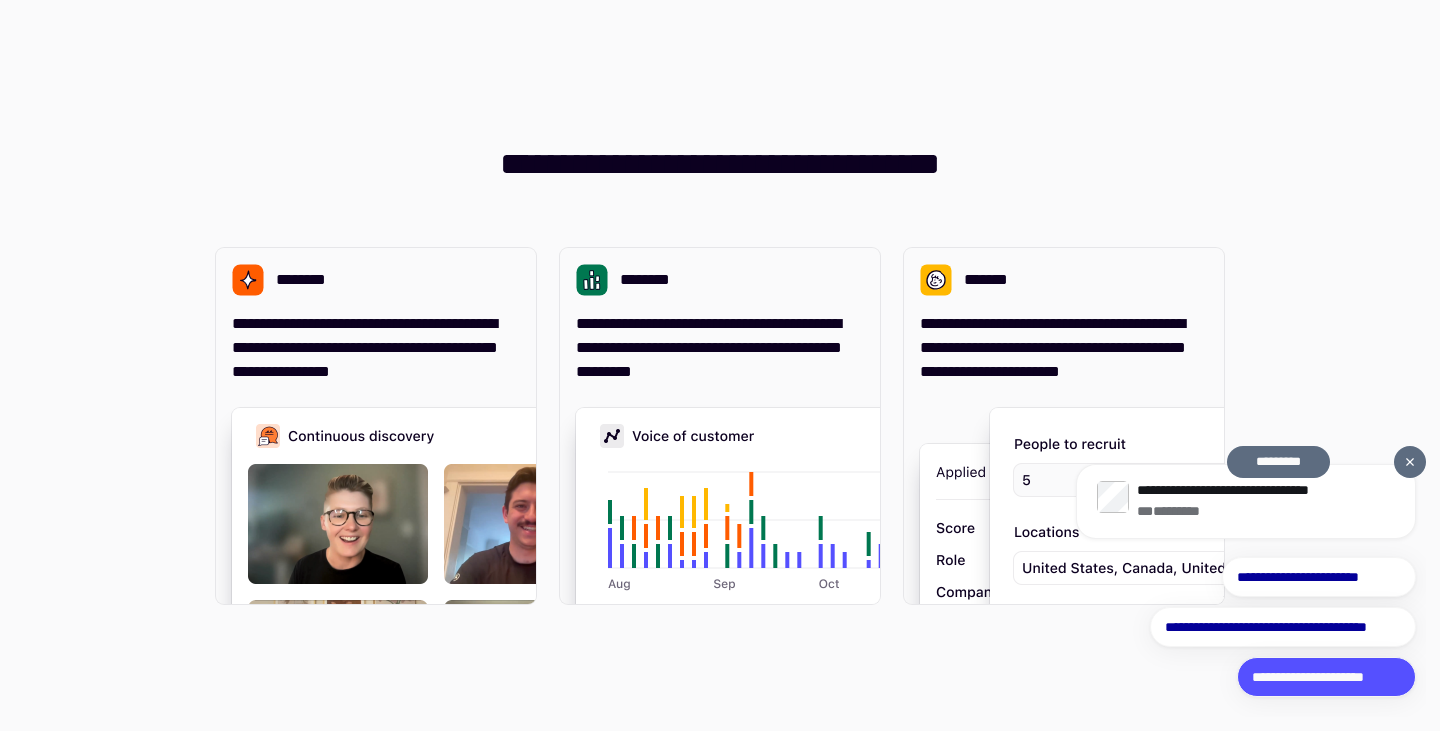 click on "**********" 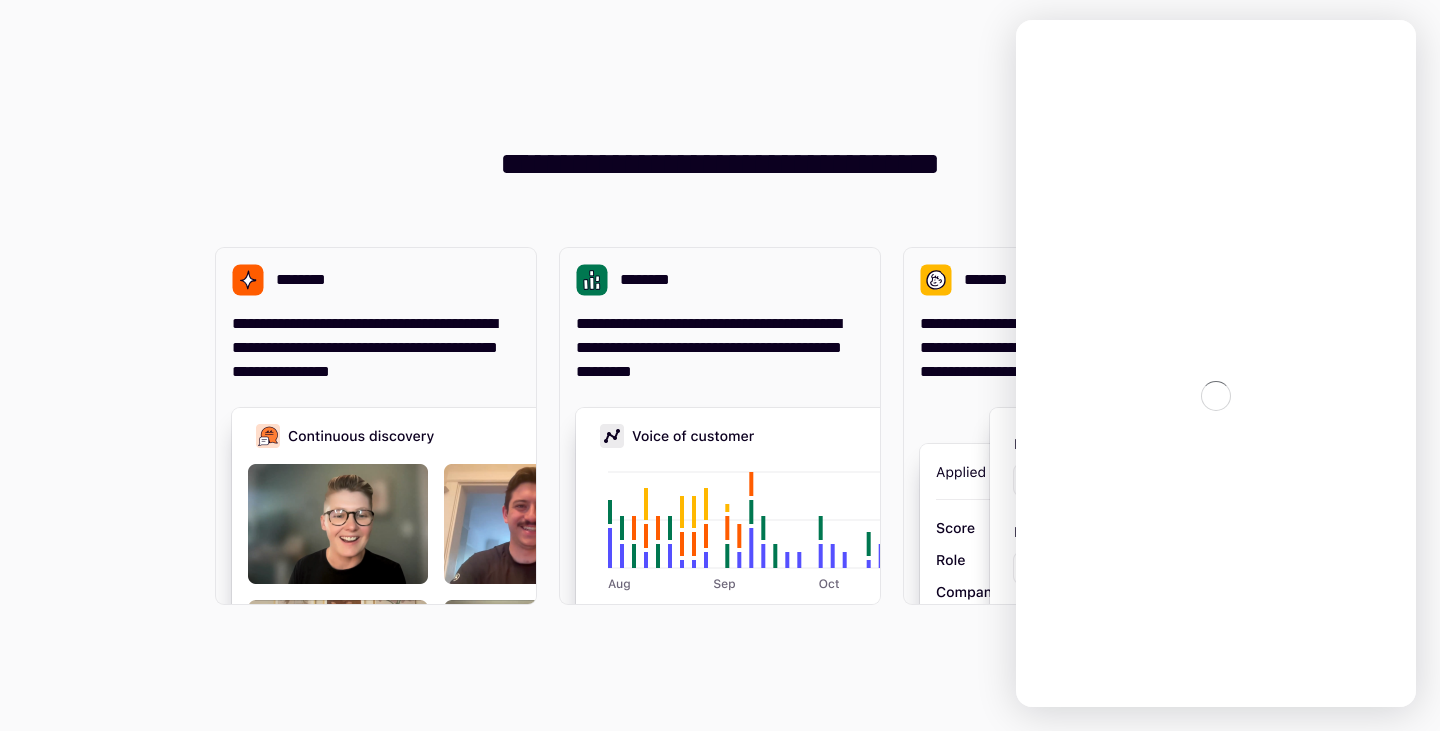 scroll, scrollTop: 0, scrollLeft: 0, axis: both 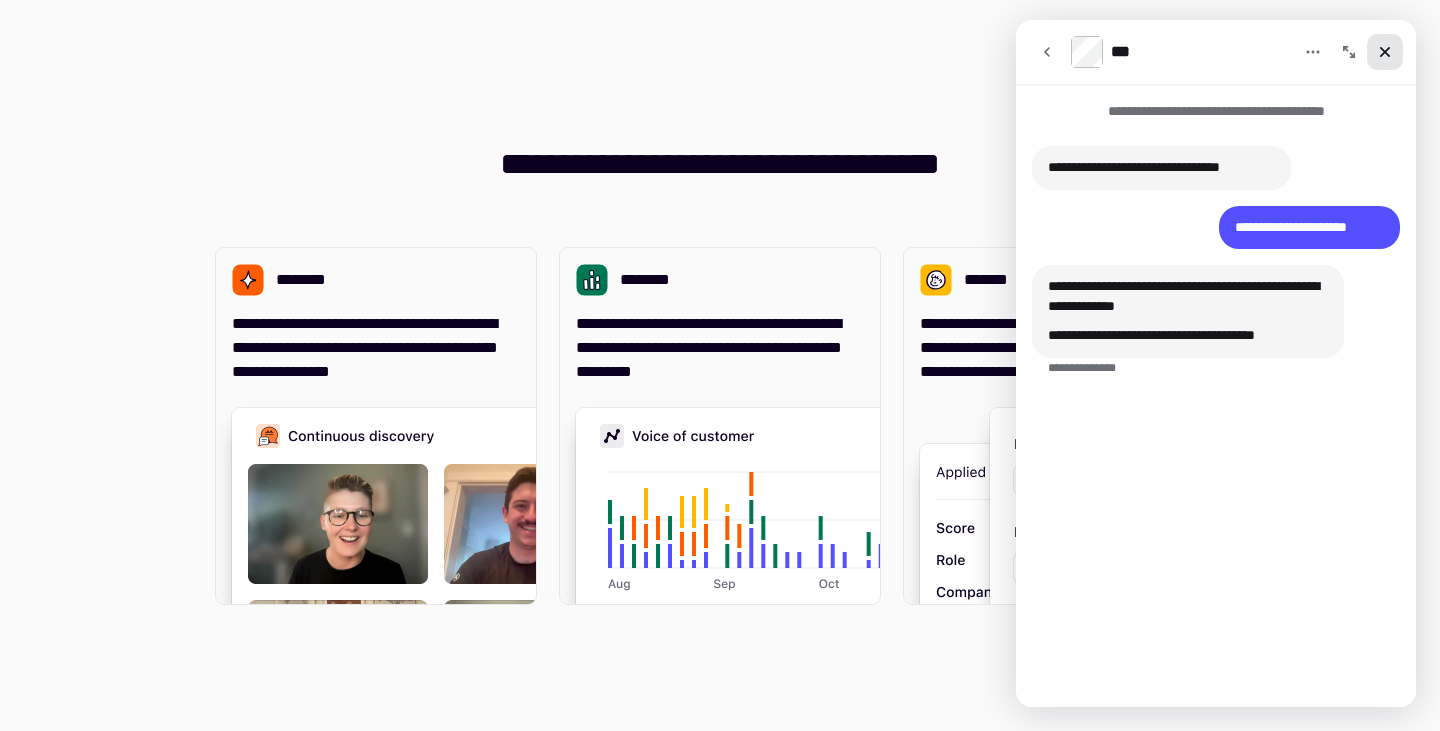 click 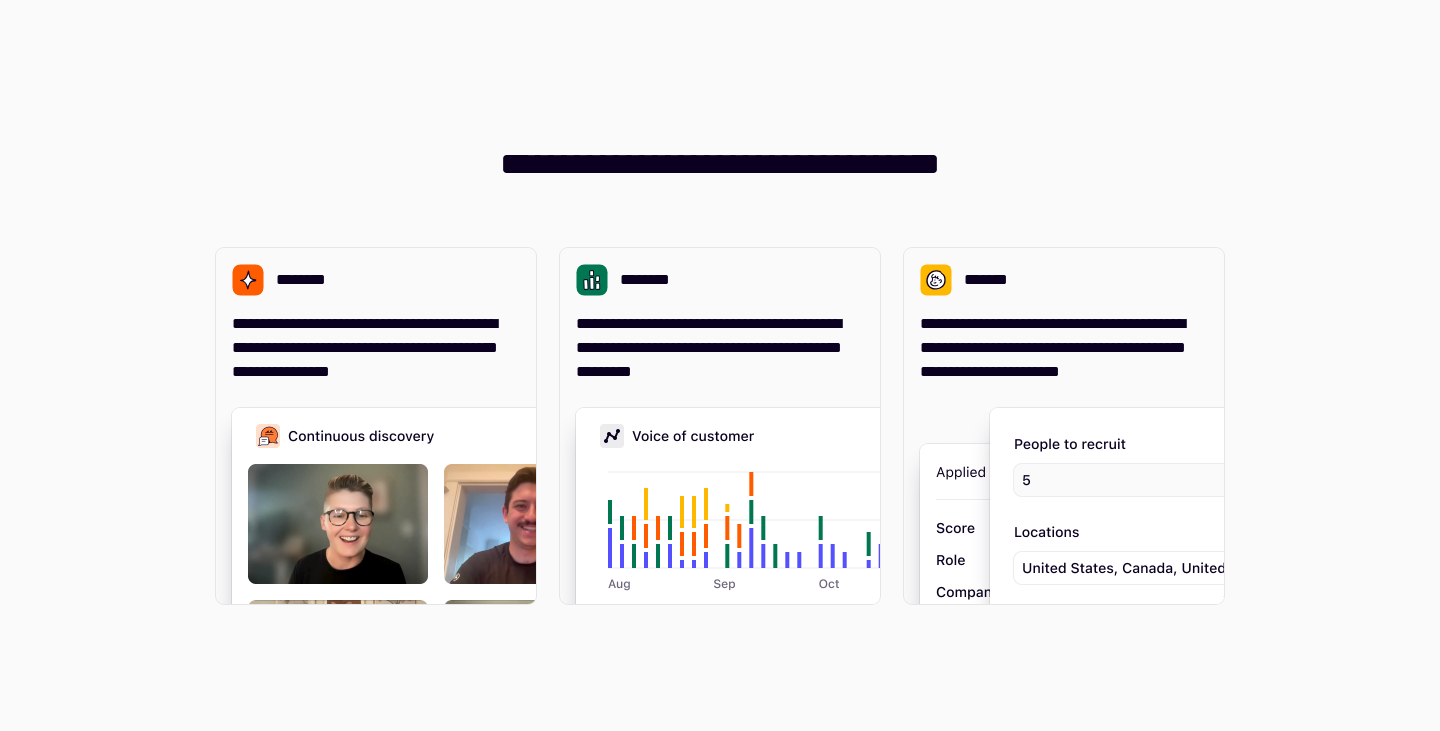 scroll, scrollTop: 0, scrollLeft: 0, axis: both 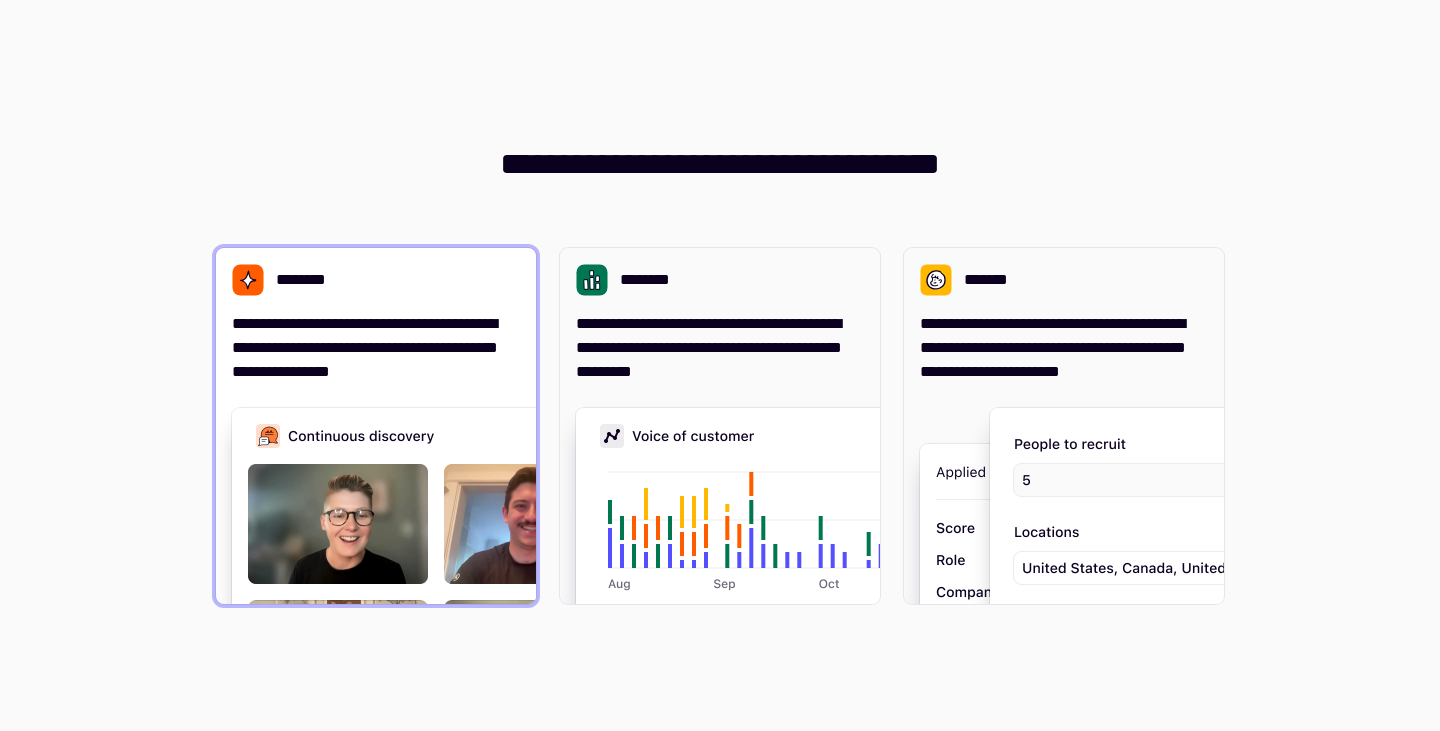 click on "**********" at bounding box center (376, 348) 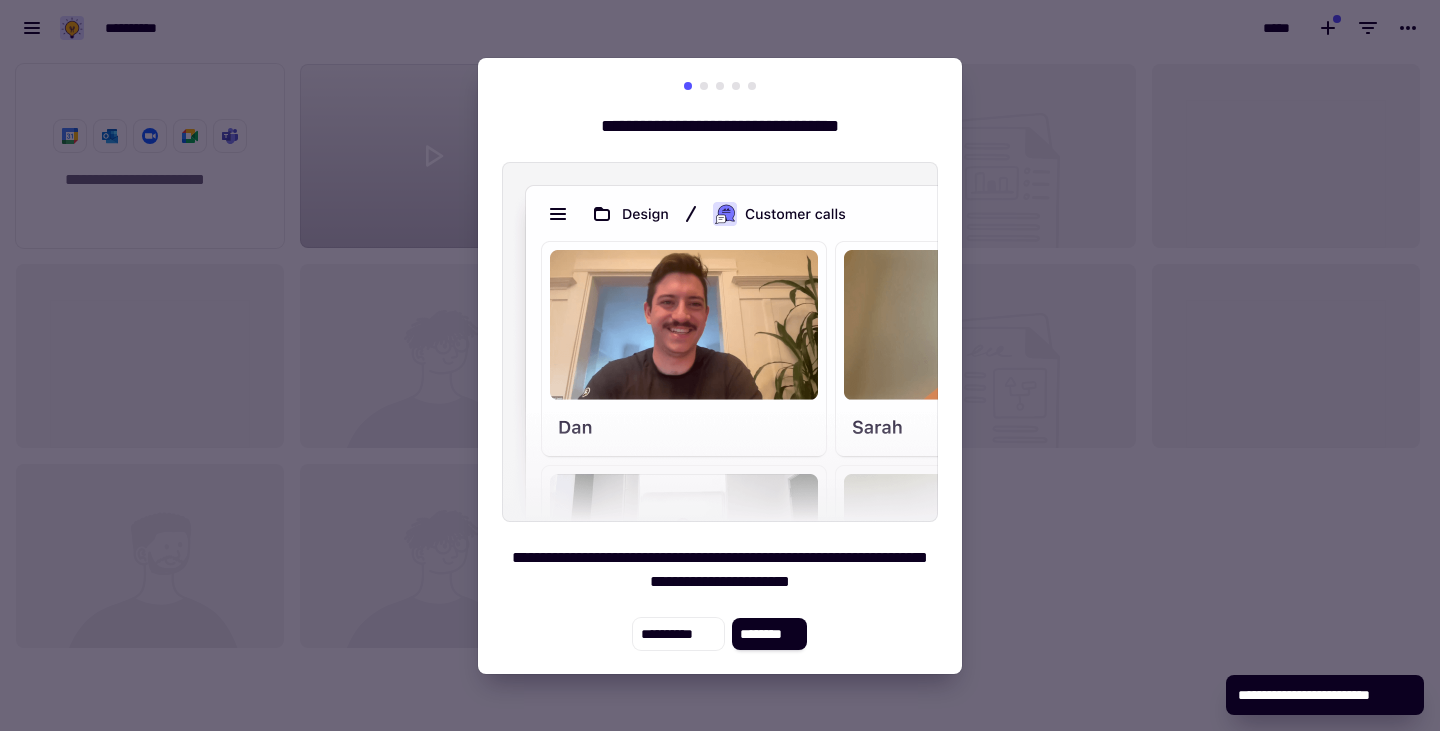 scroll, scrollTop: 1, scrollLeft: 1, axis: both 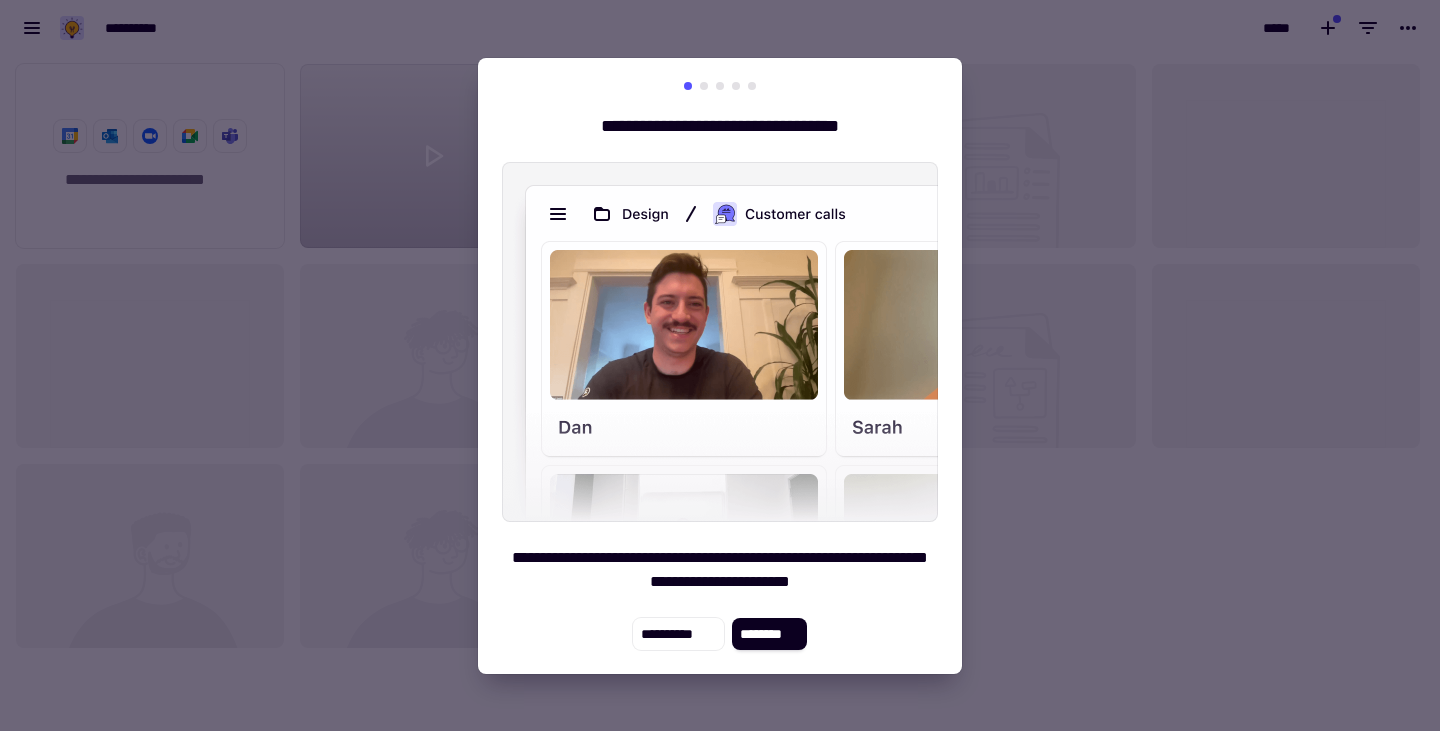 click at bounding box center [720, 365] 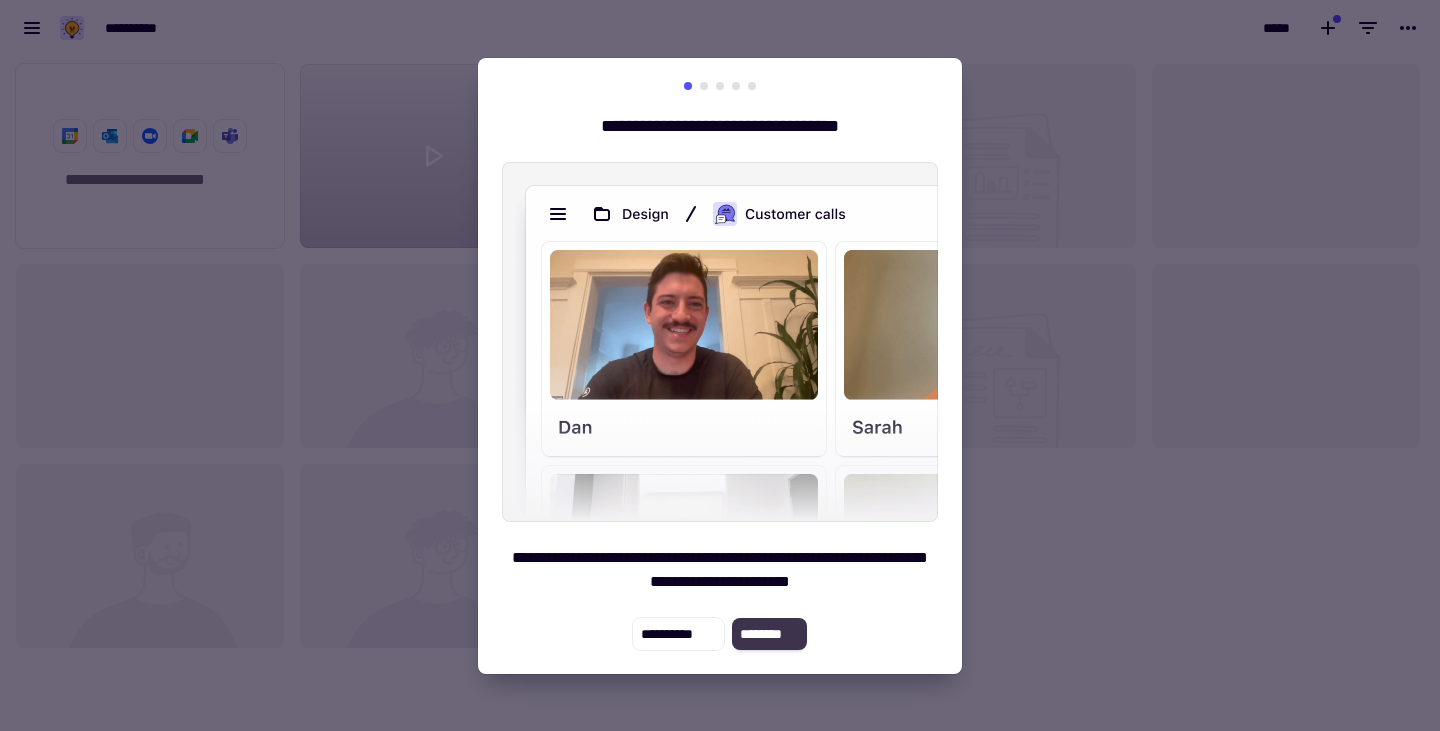 click on "********" 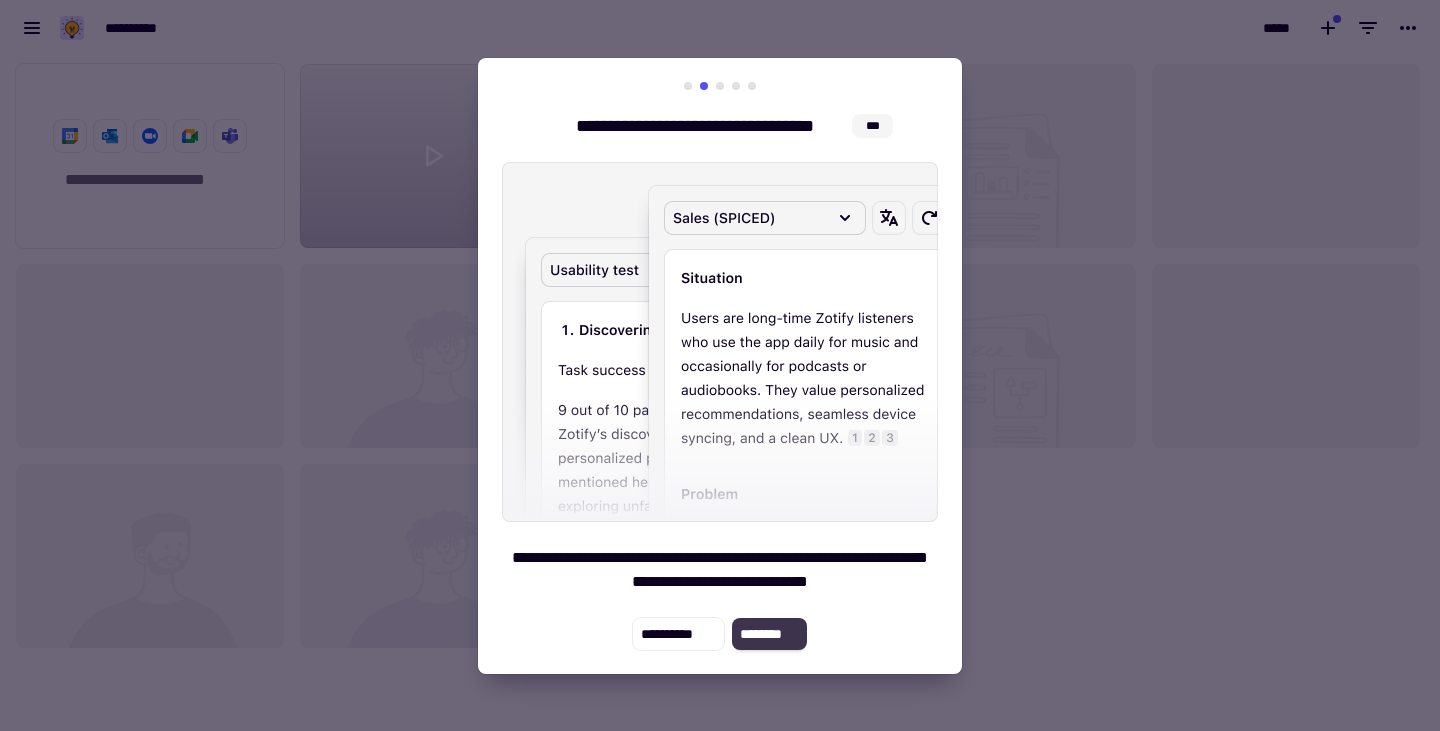 click on "********" 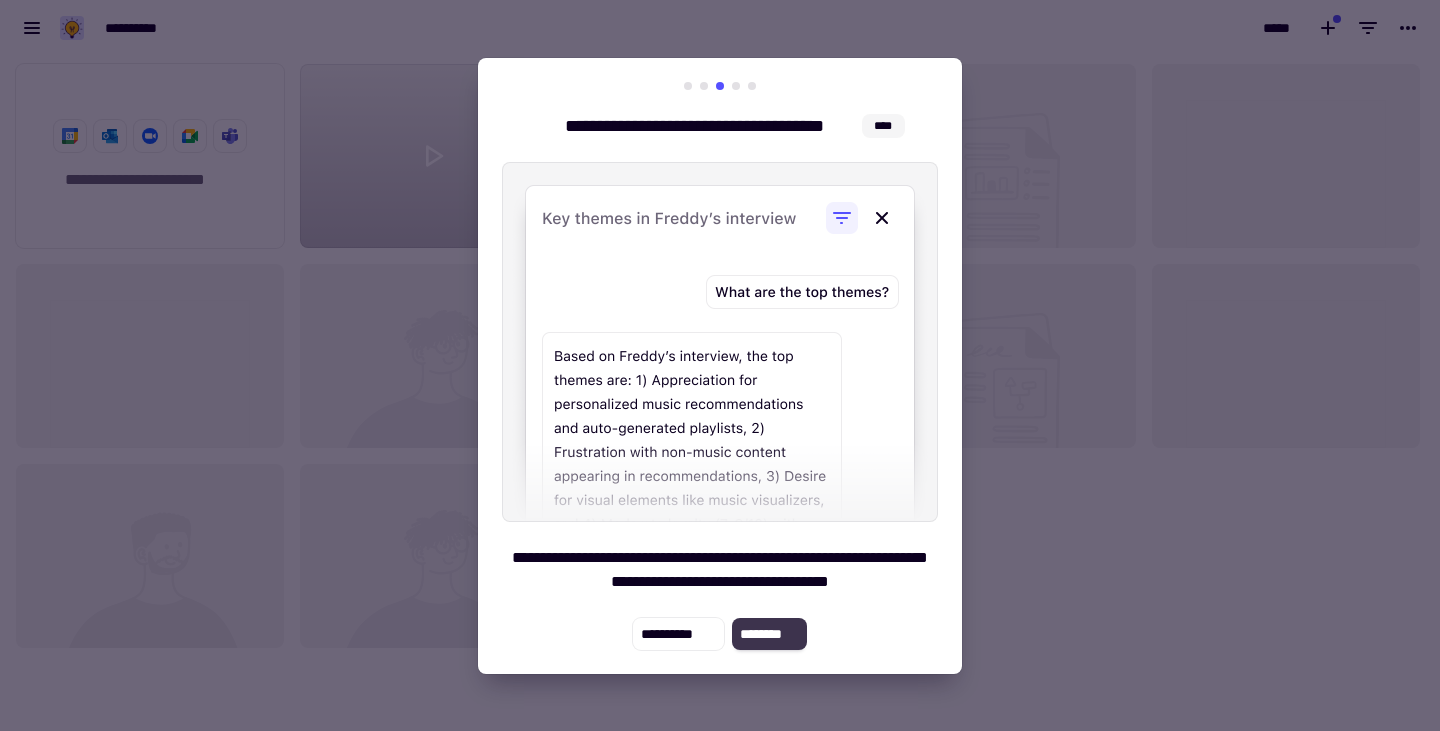 click on "********" 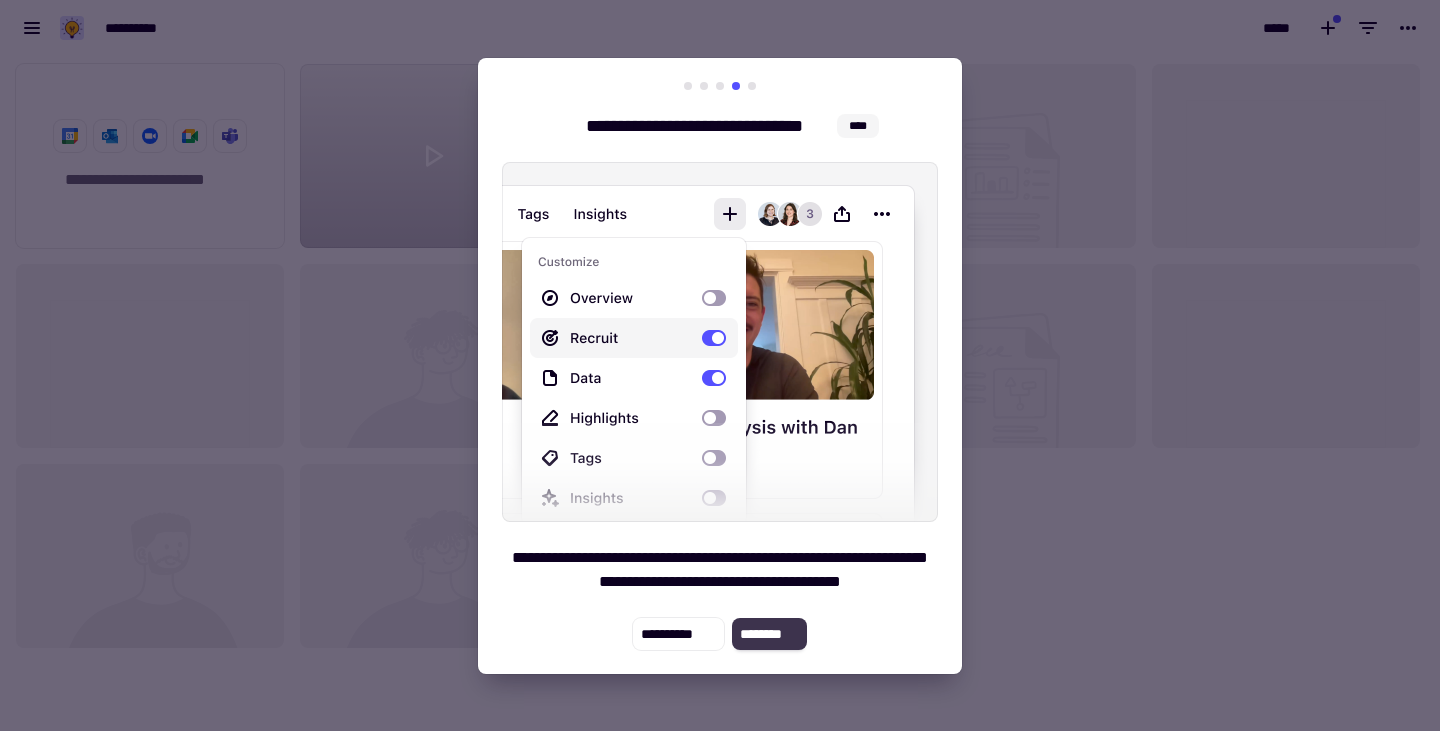 click on "********" 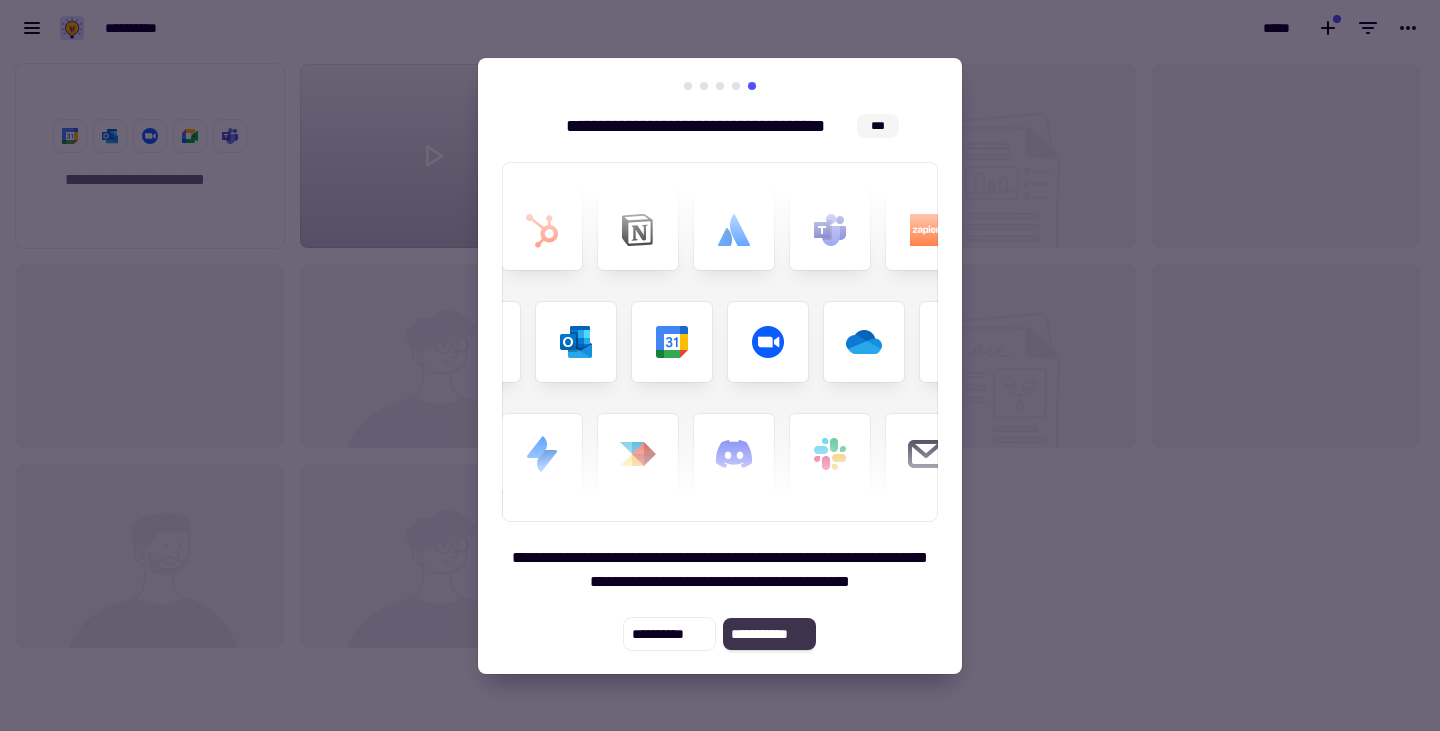 click on "**********" 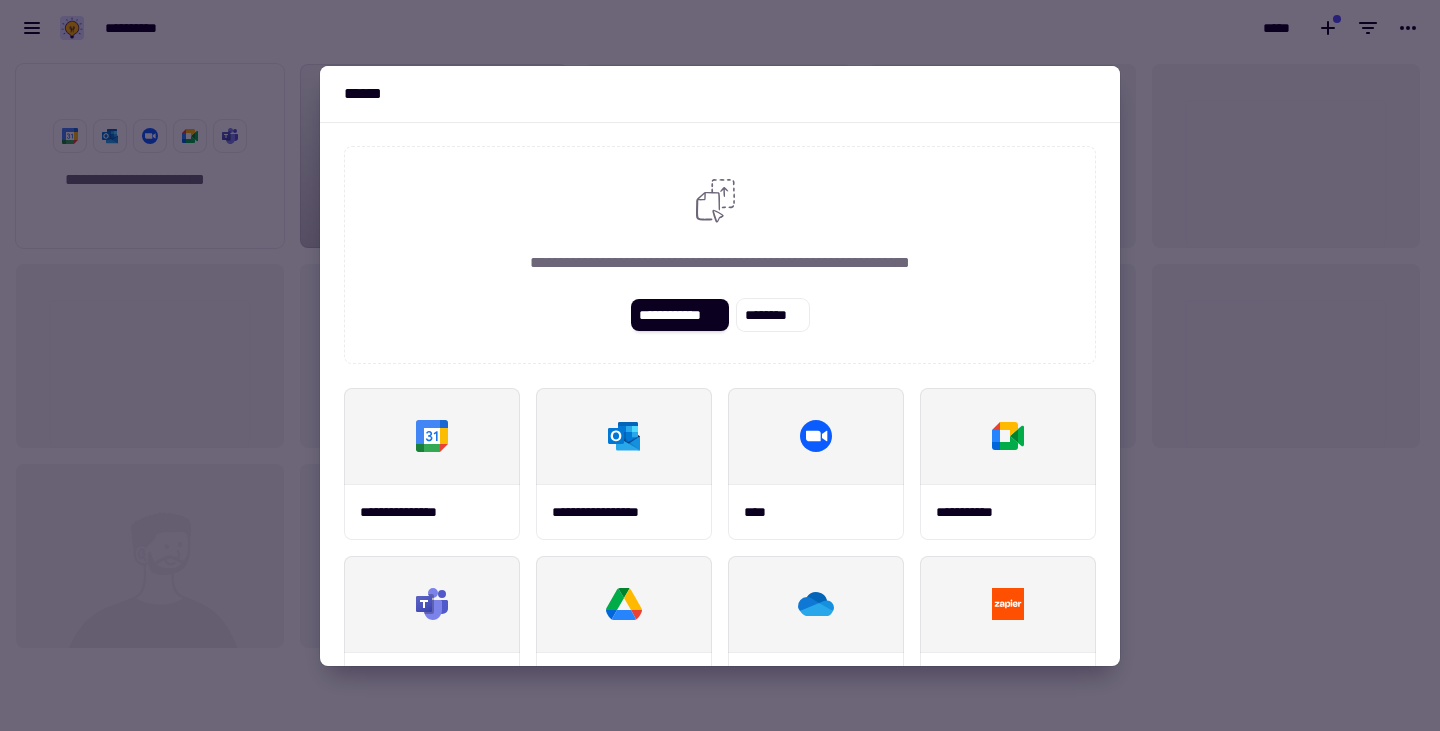 click at bounding box center (720, 365) 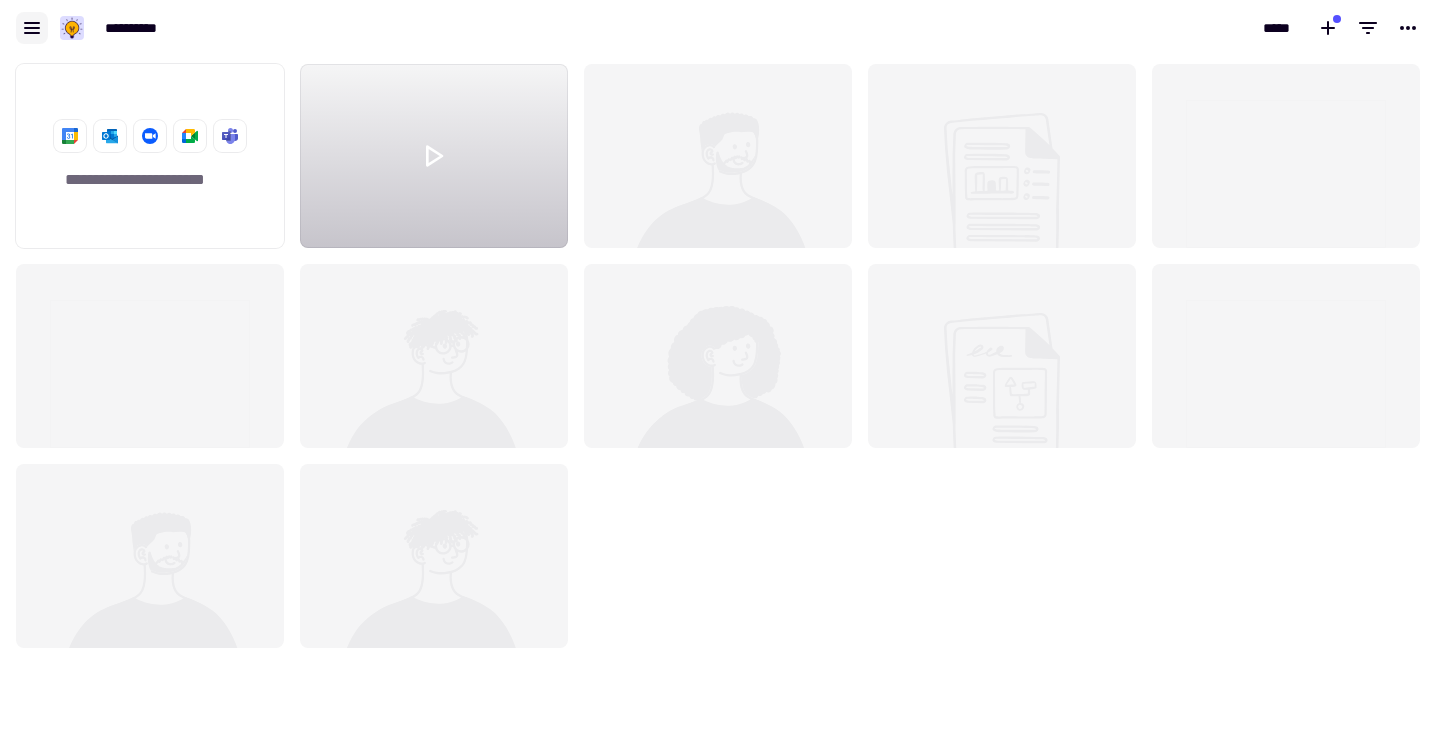 click 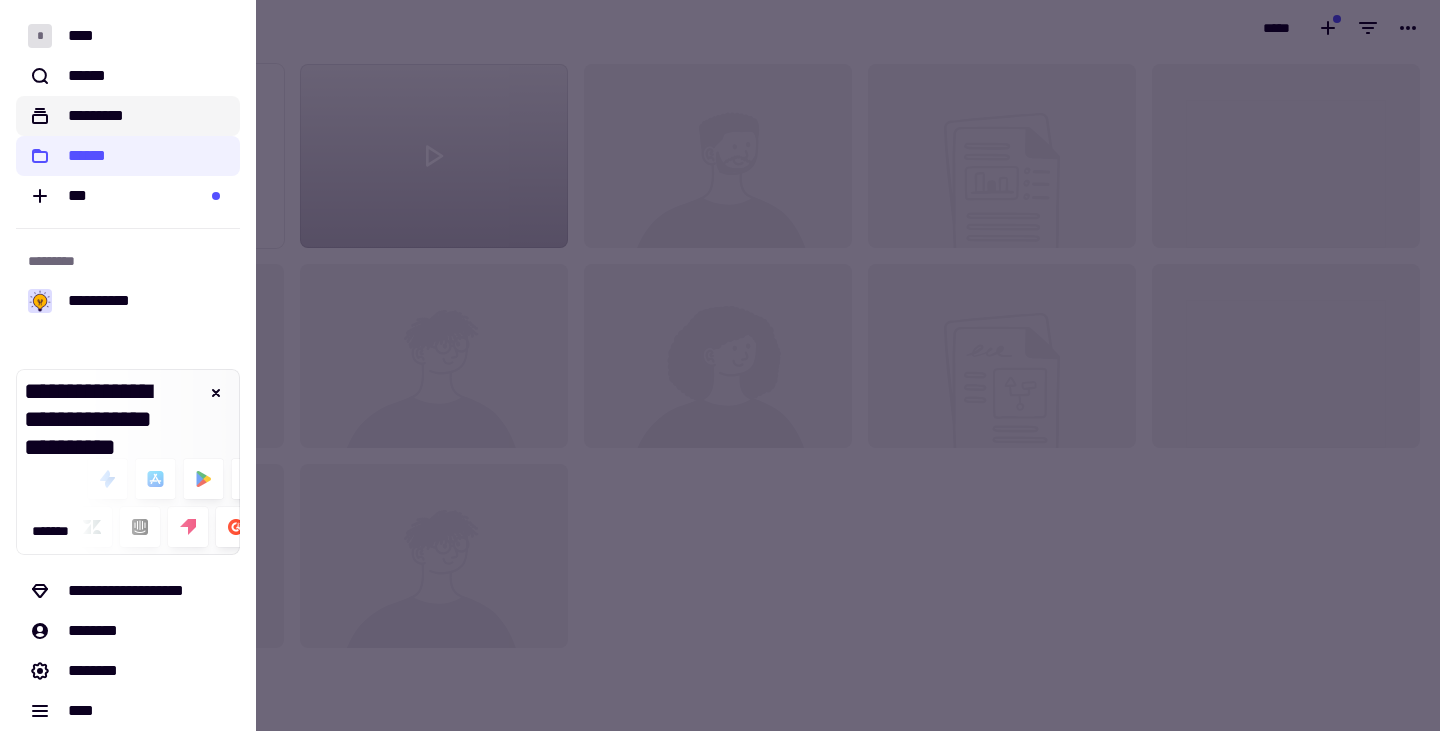 click on "*********" 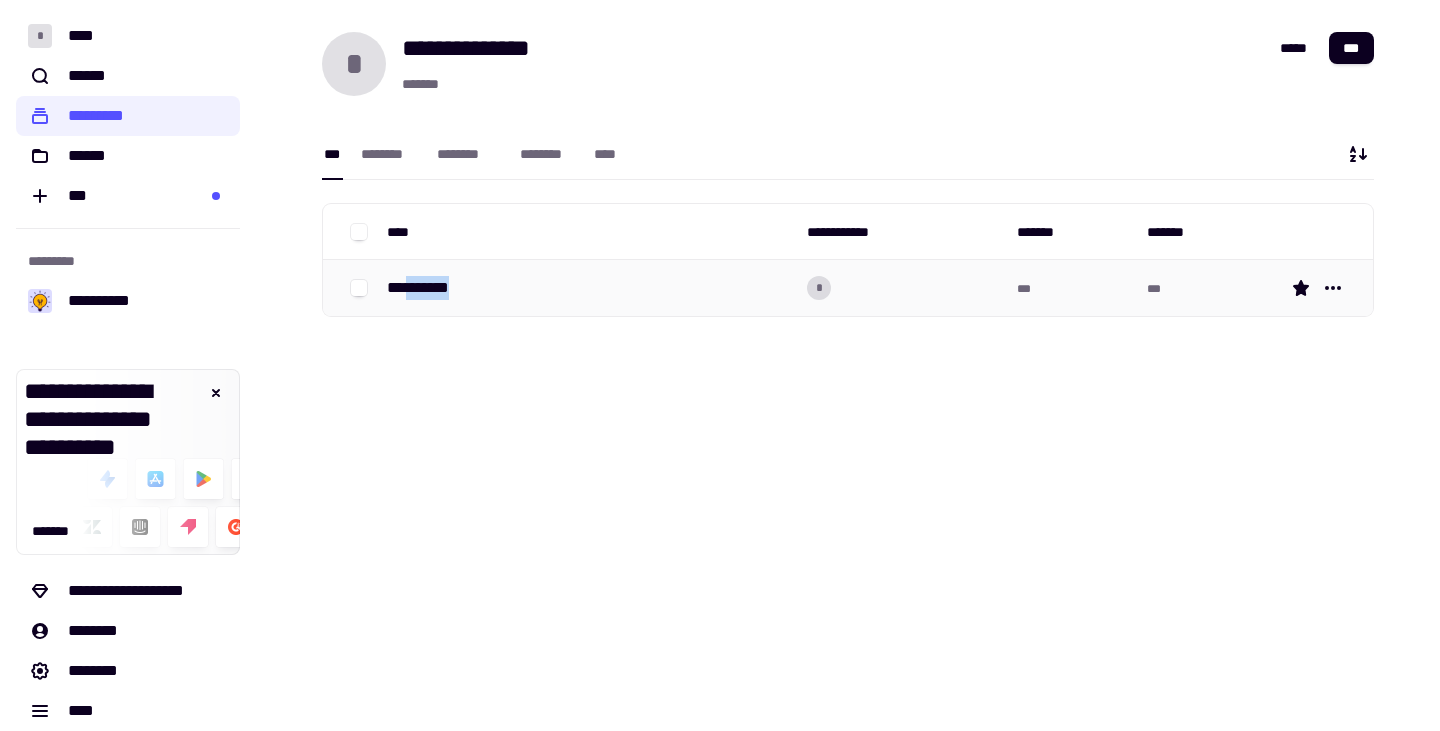click on "**********" at bounding box center [426, 288] 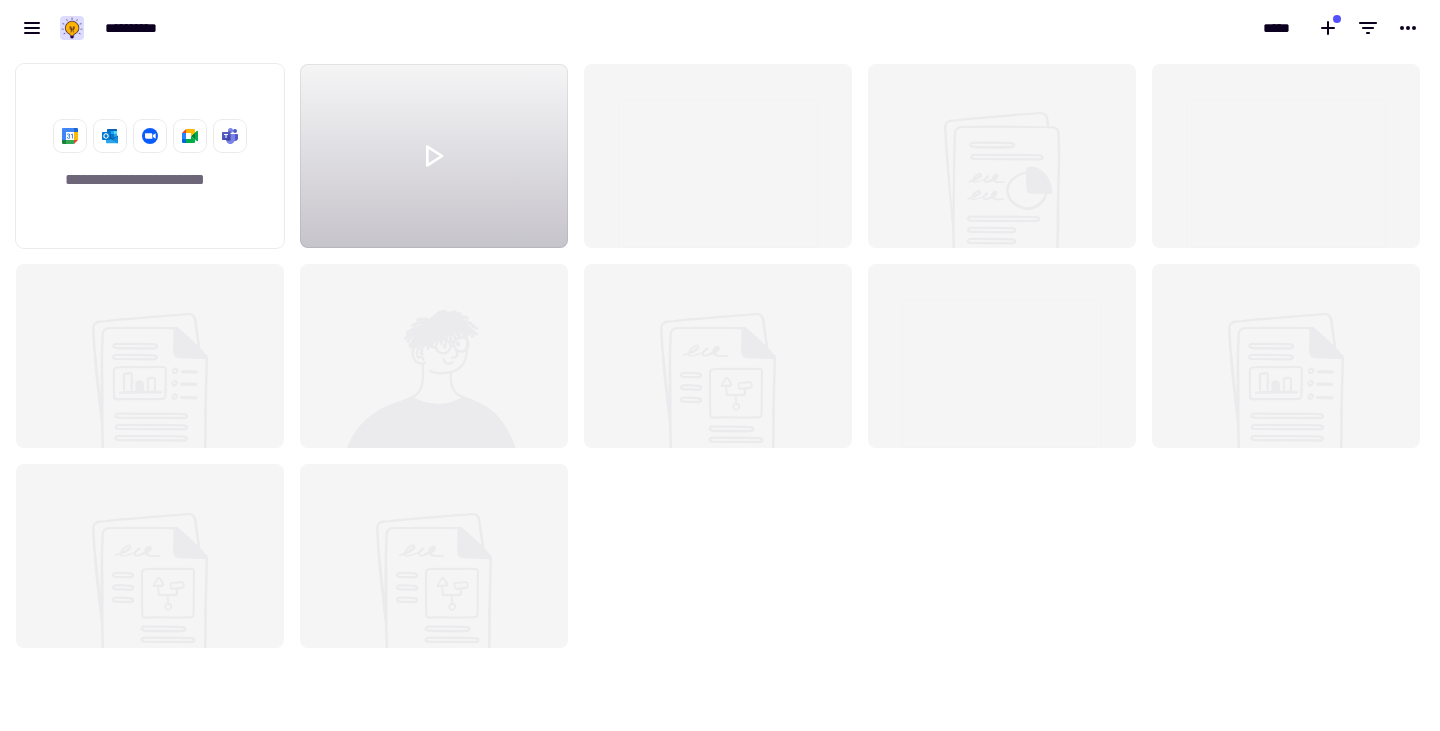 scroll, scrollTop: 675, scrollLeft: 1440, axis: both 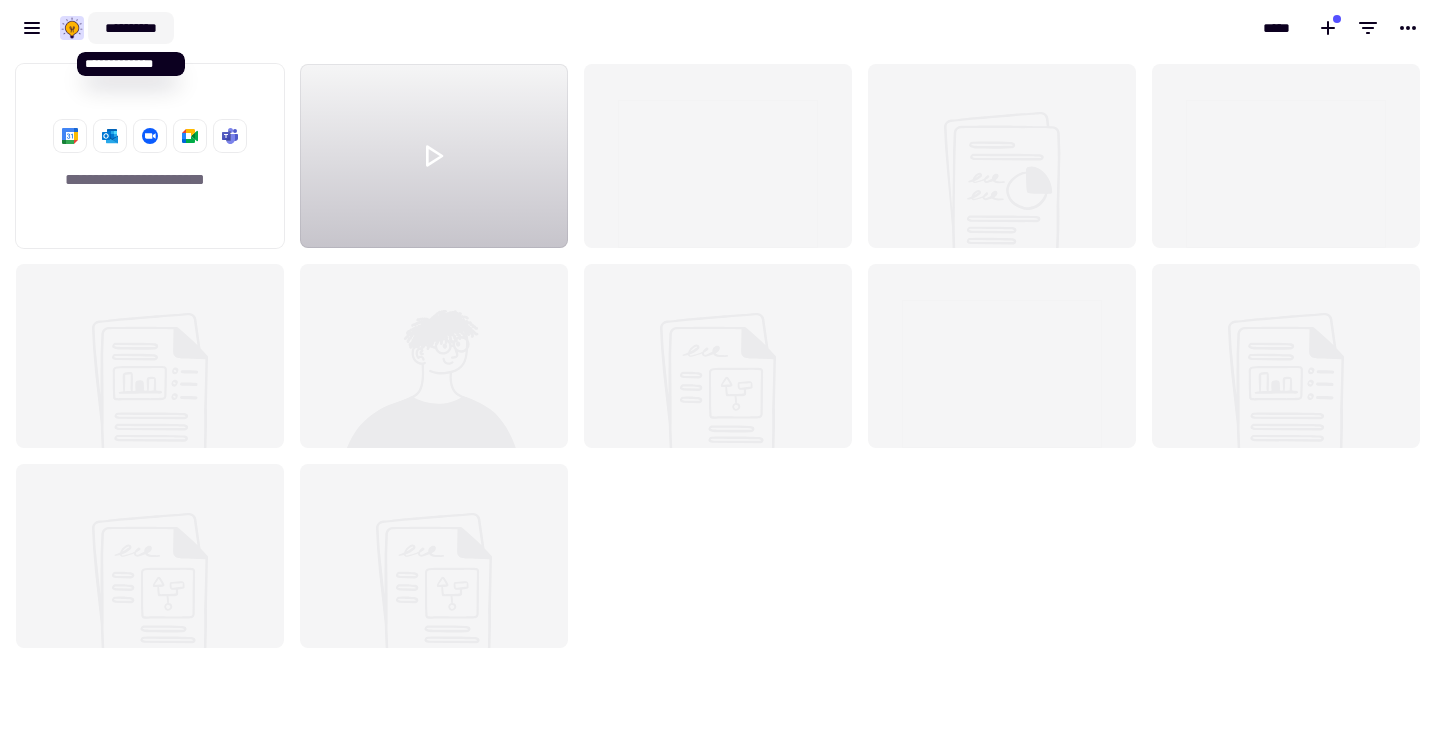 click on "**********" 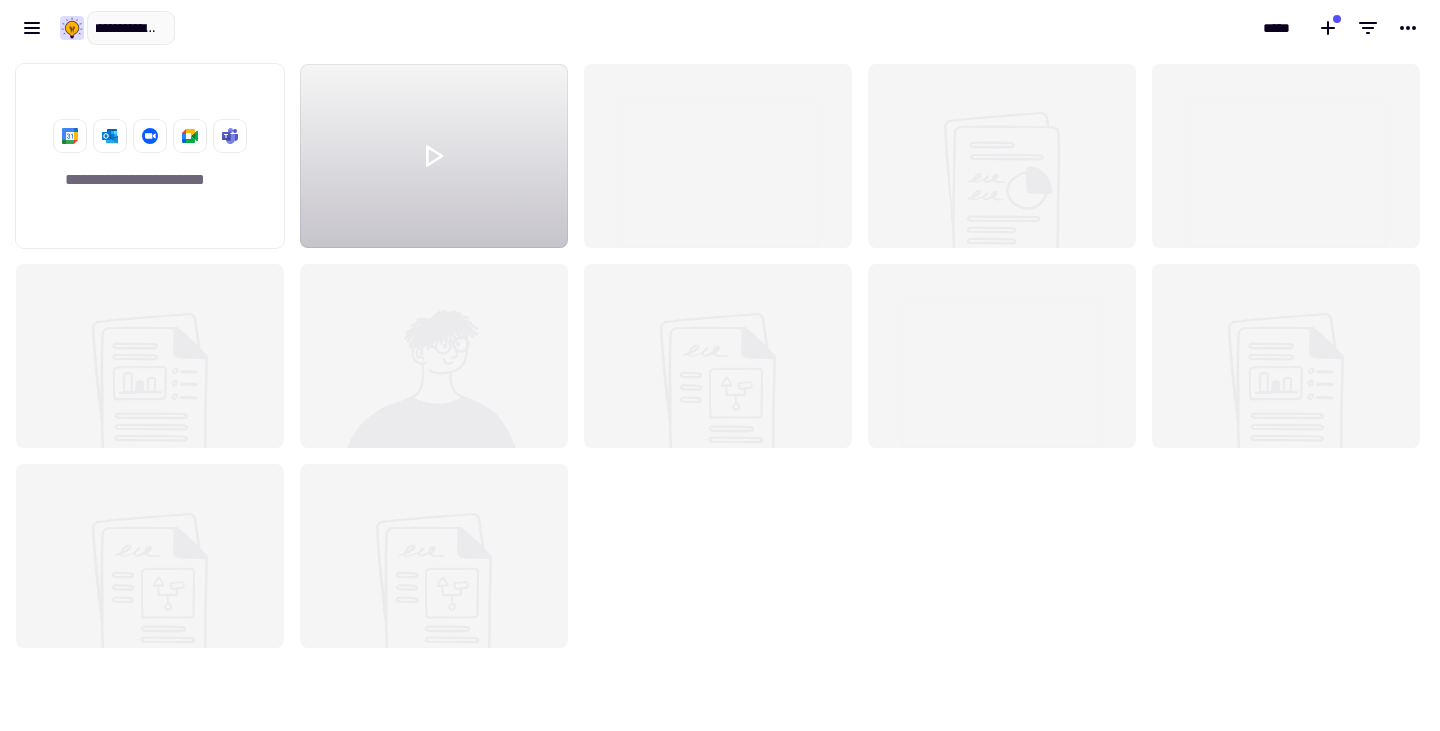 type on "**********" 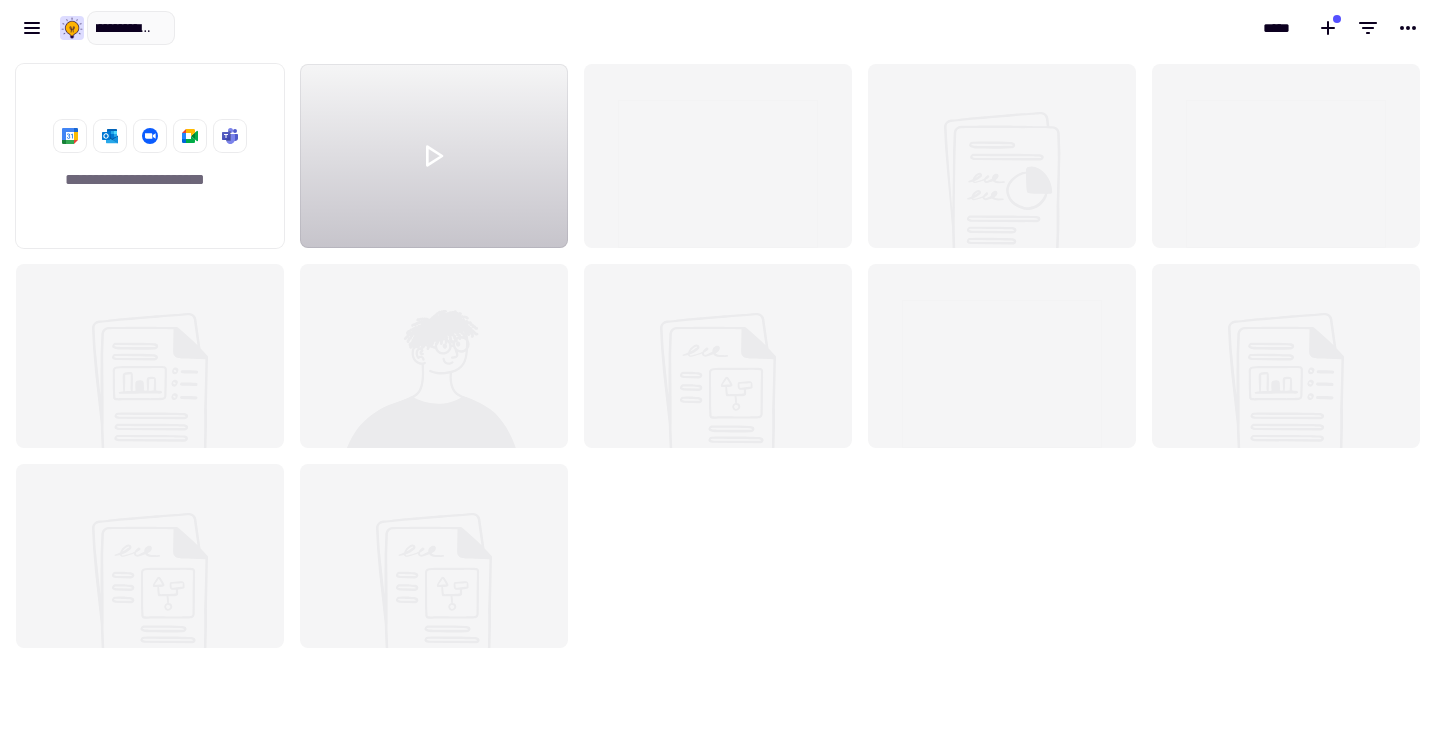 scroll, scrollTop: 0, scrollLeft: 45, axis: horizontal 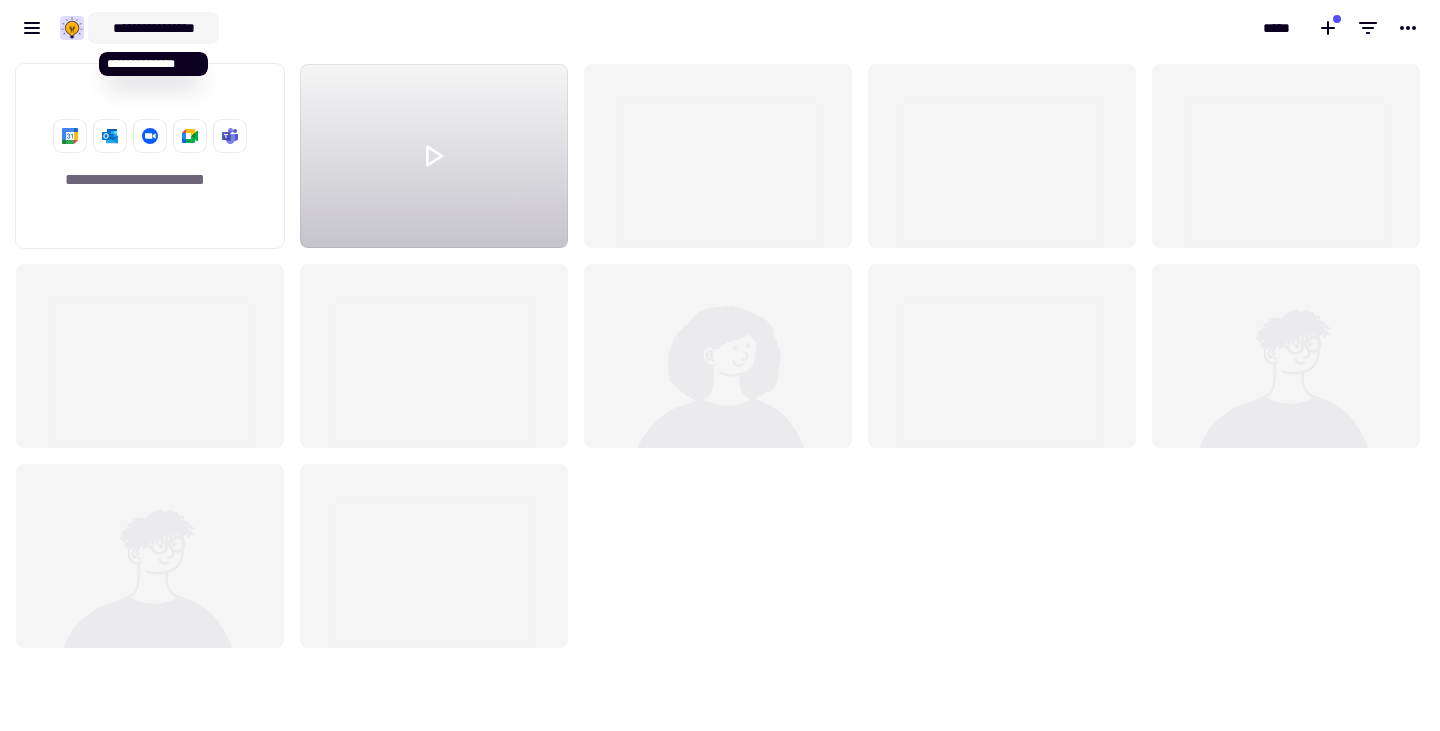 click on "**********" 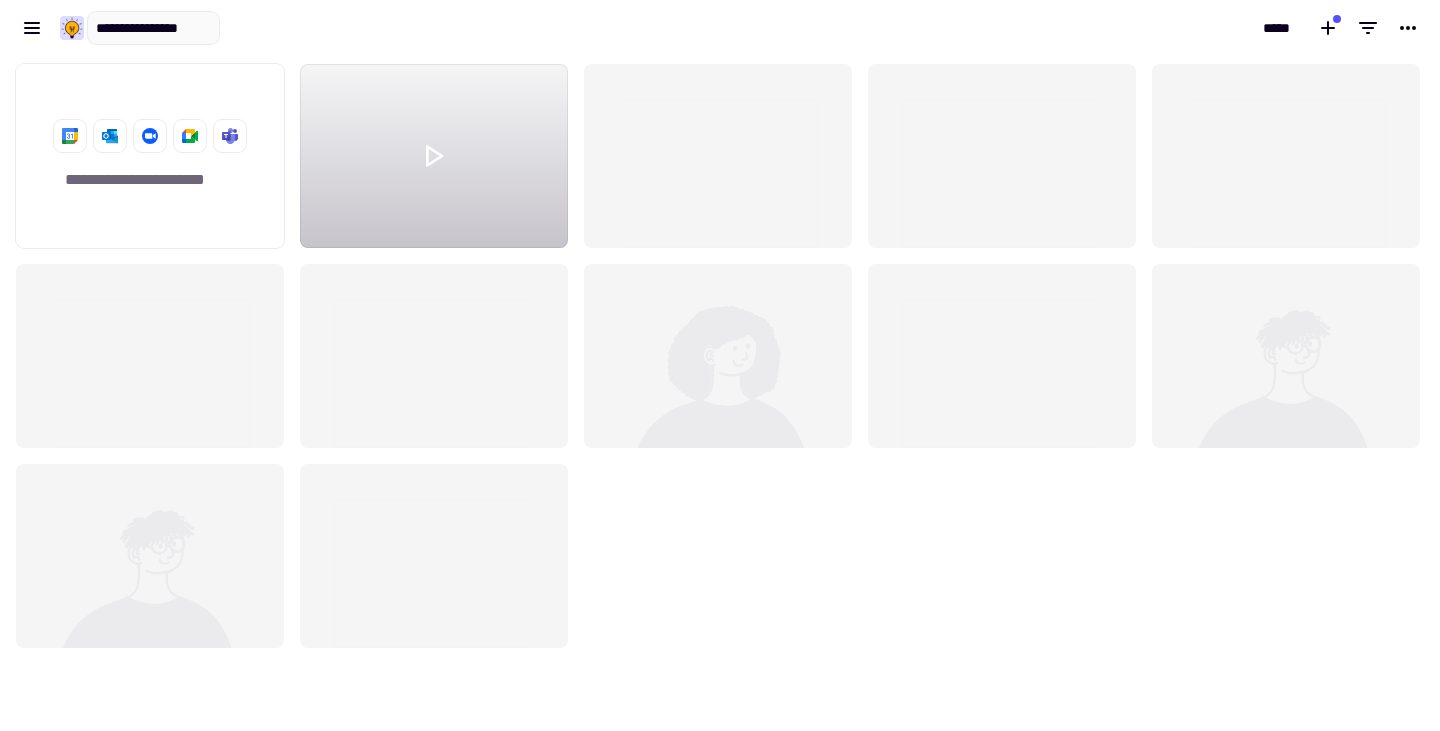 click on "**********" at bounding box center (360, 28) 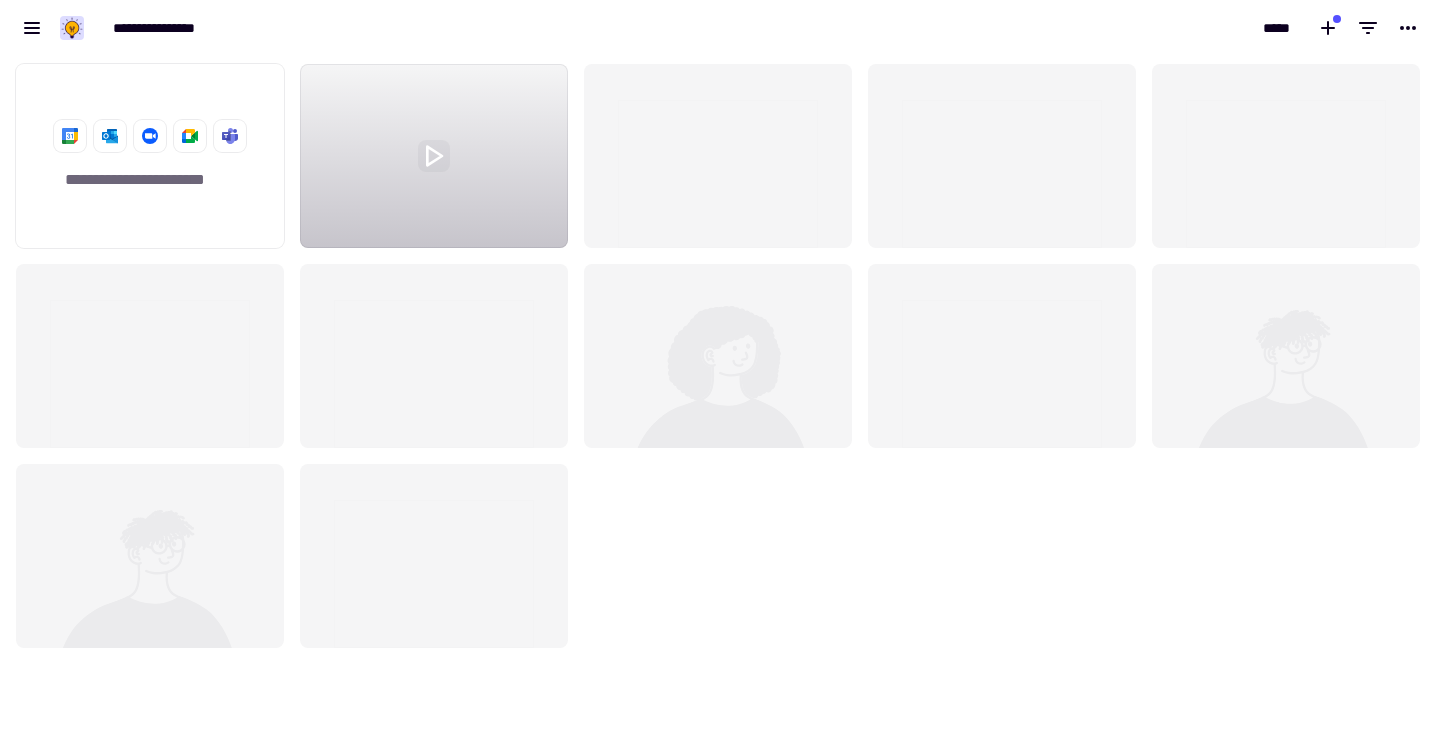 click 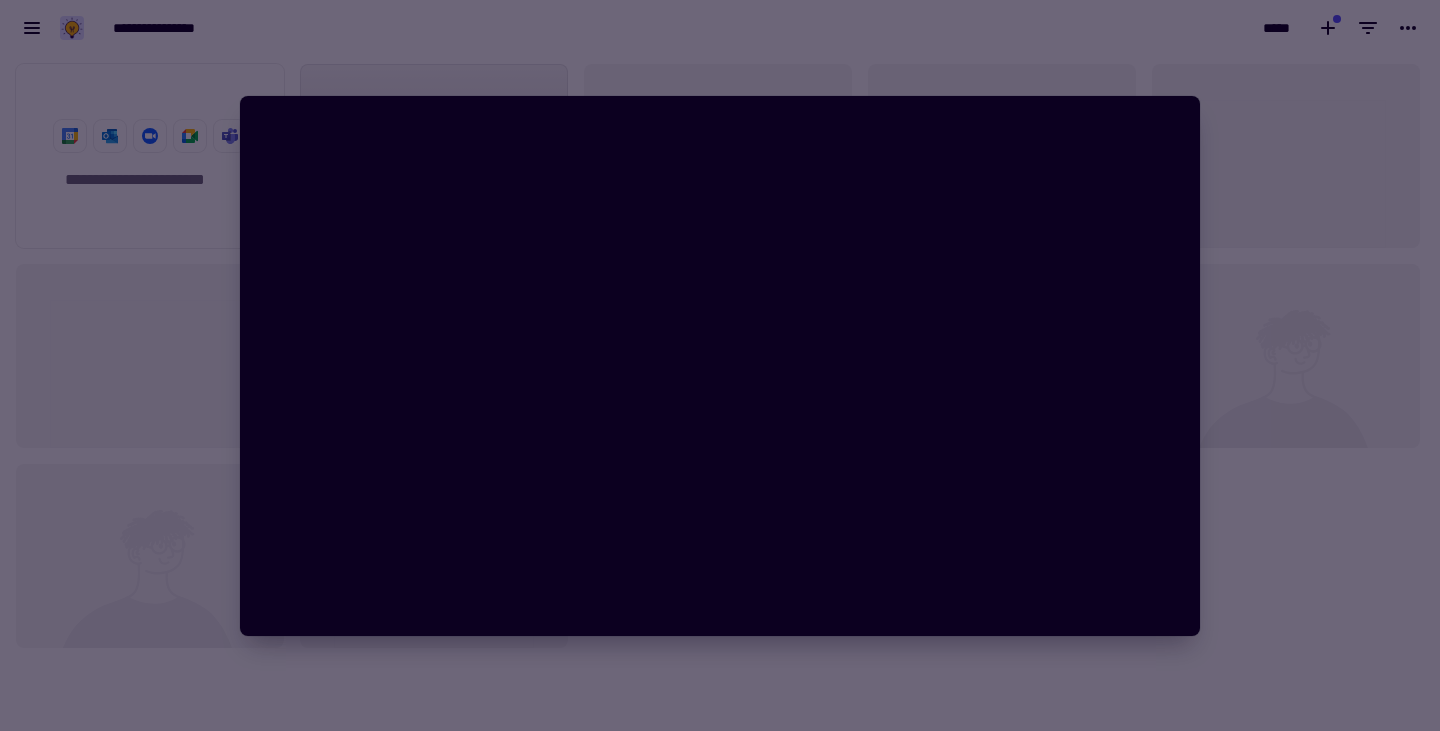 click at bounding box center [720, 365] 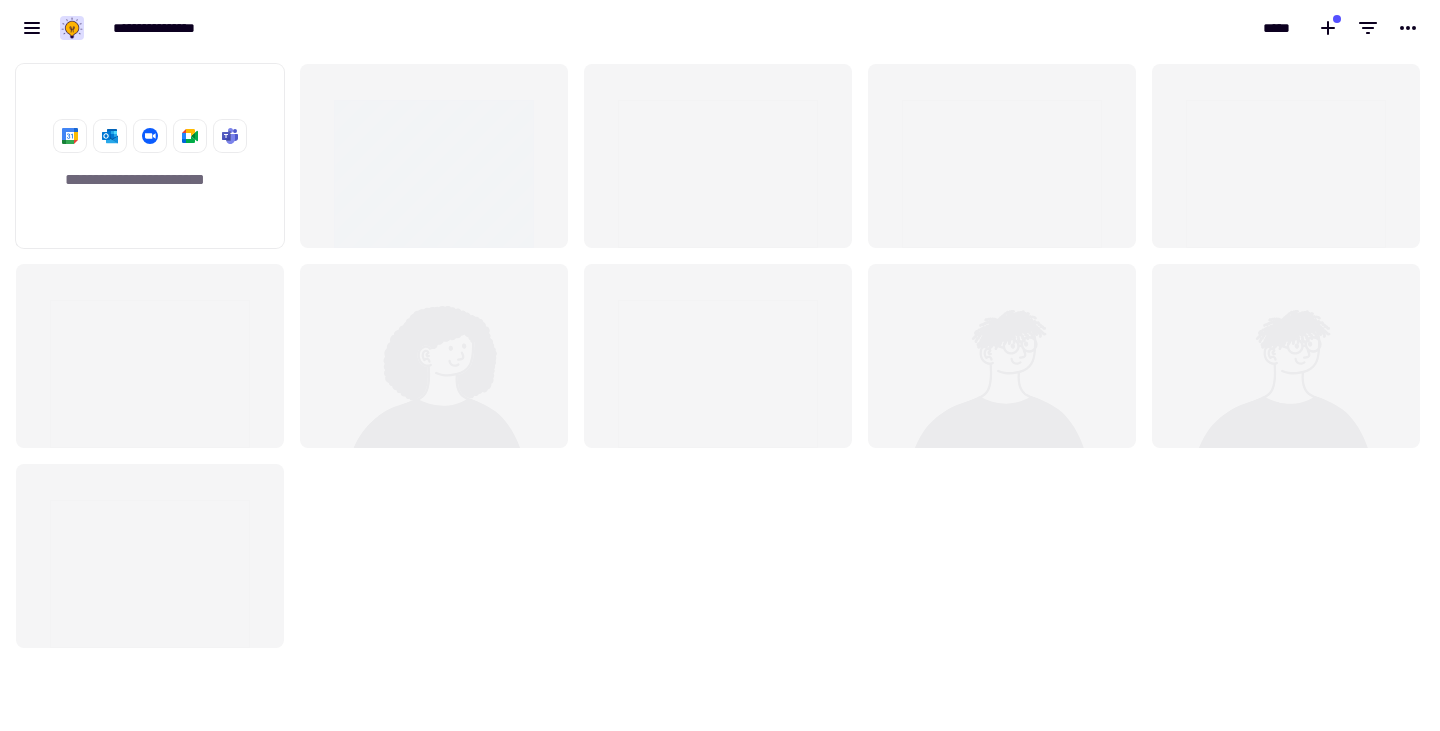 click on "*****" at bounding box center (1080, 28) 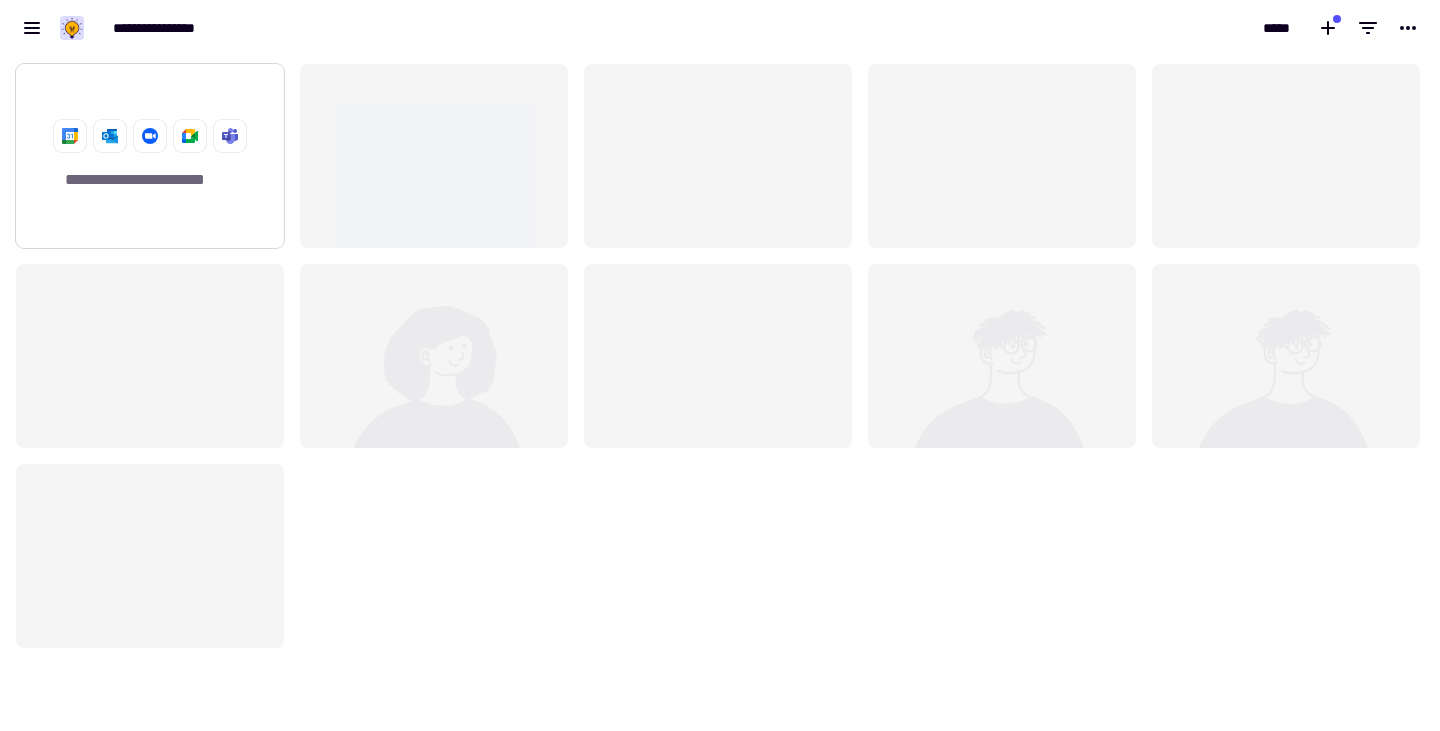 click on "**********" 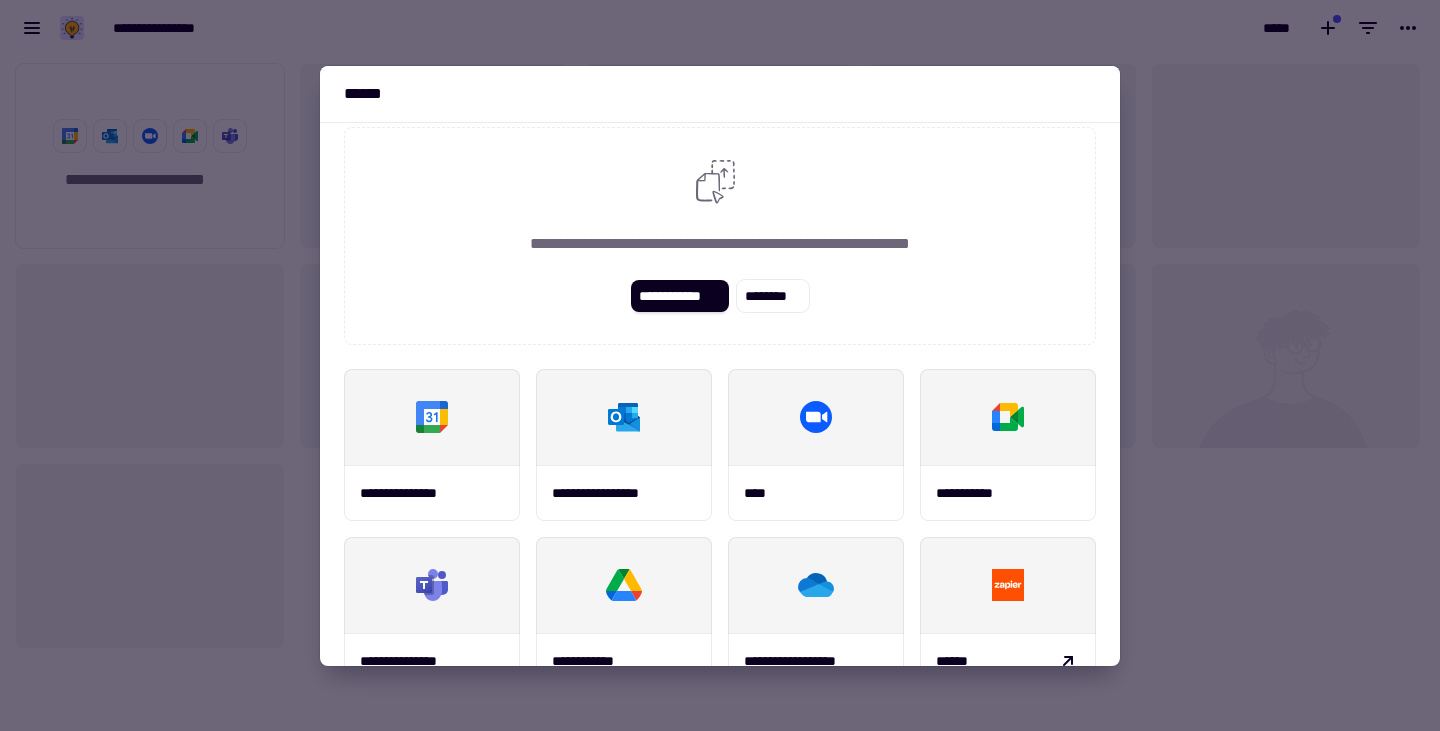 scroll, scrollTop: 0, scrollLeft: 0, axis: both 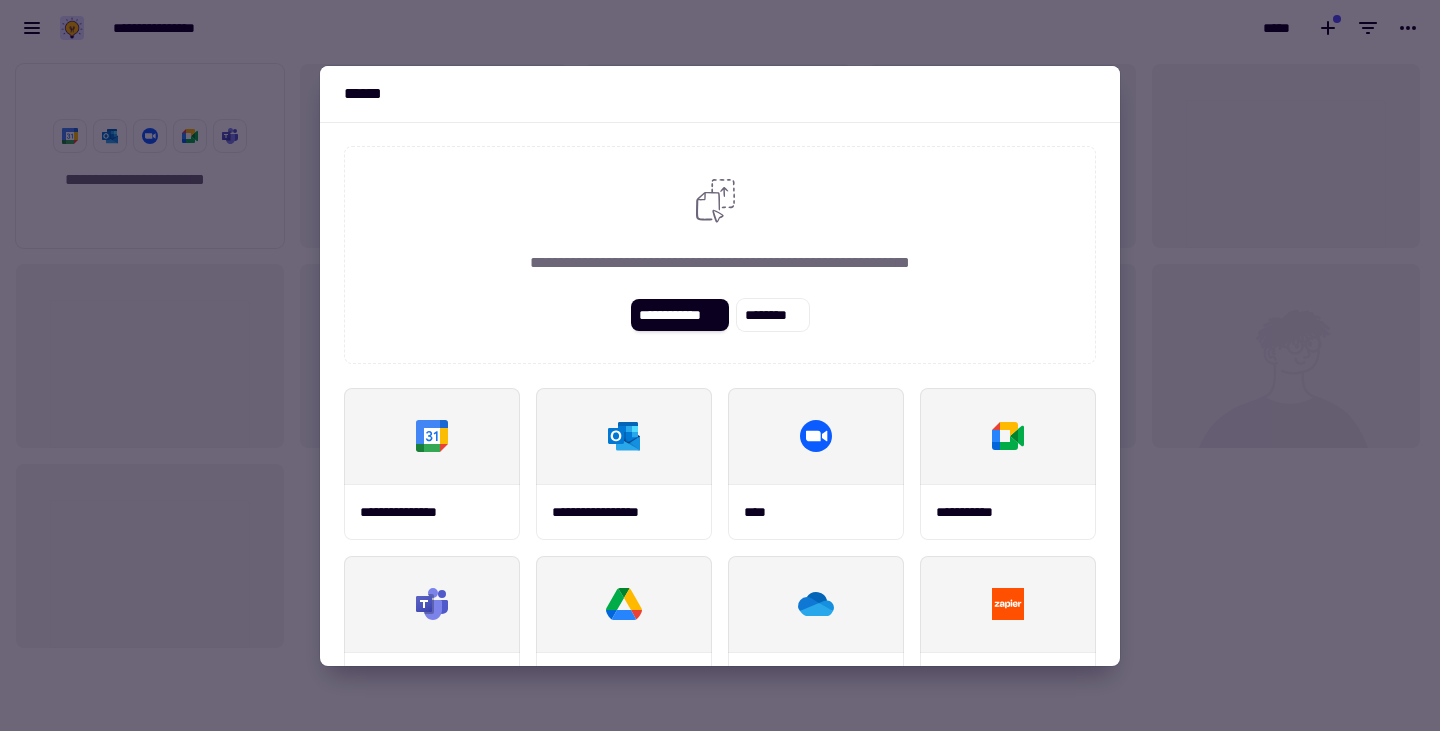 click at bounding box center (720, 365) 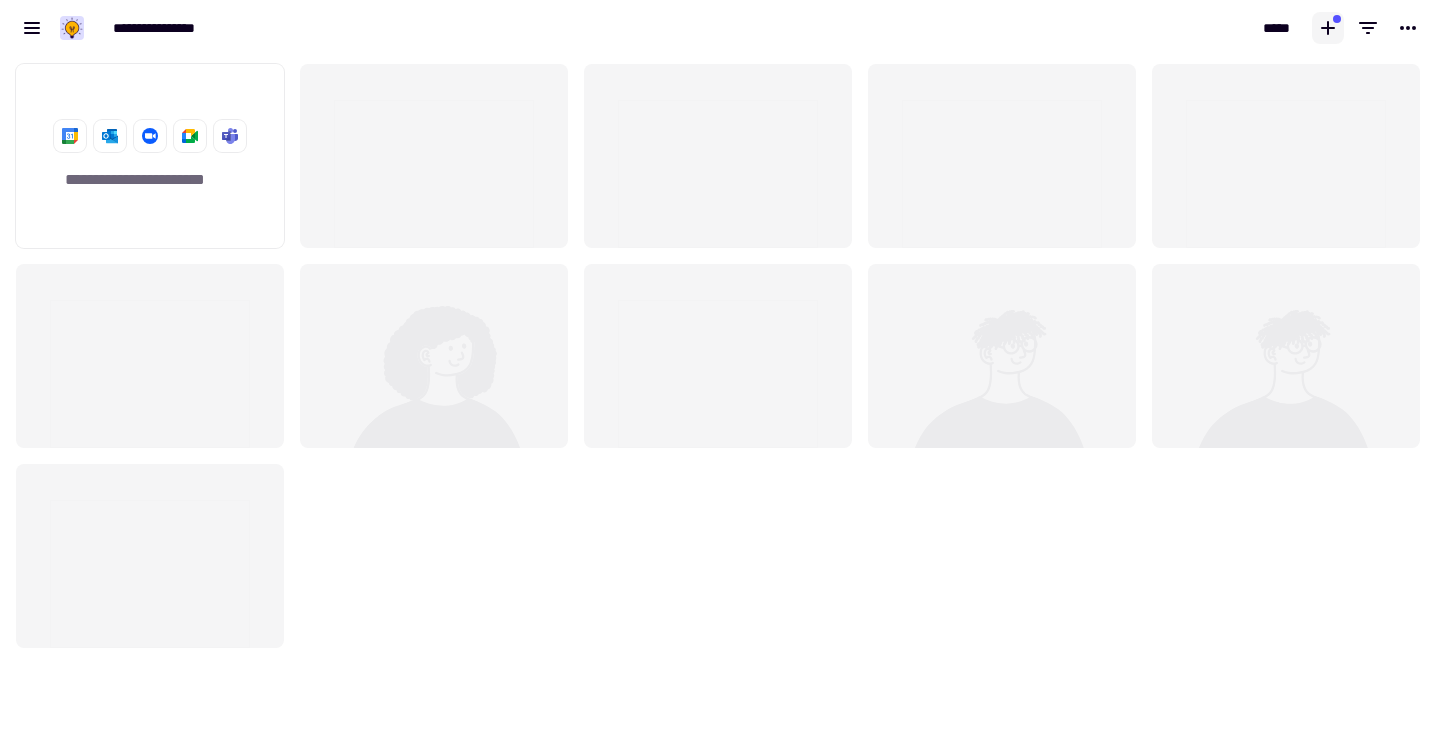 click 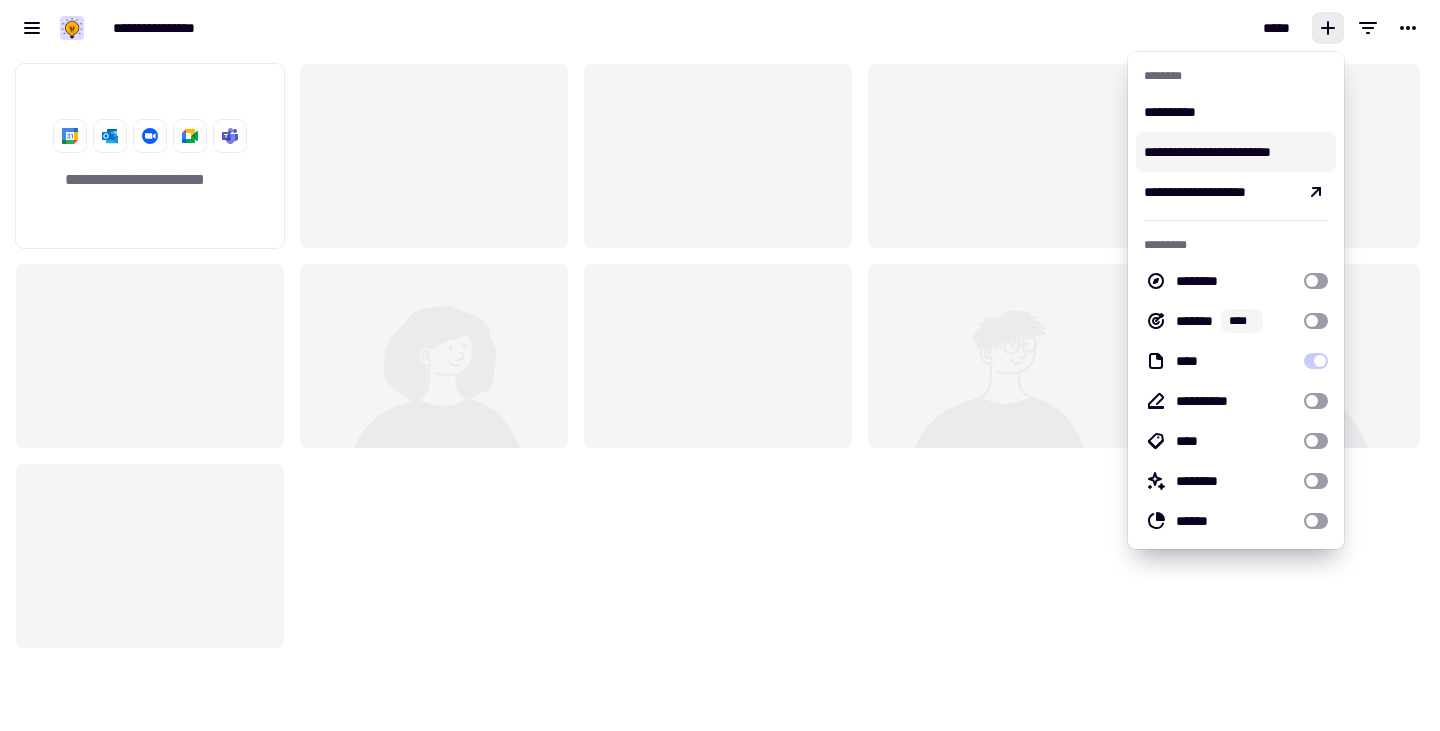 click on "**********" at bounding box center [1236, 152] 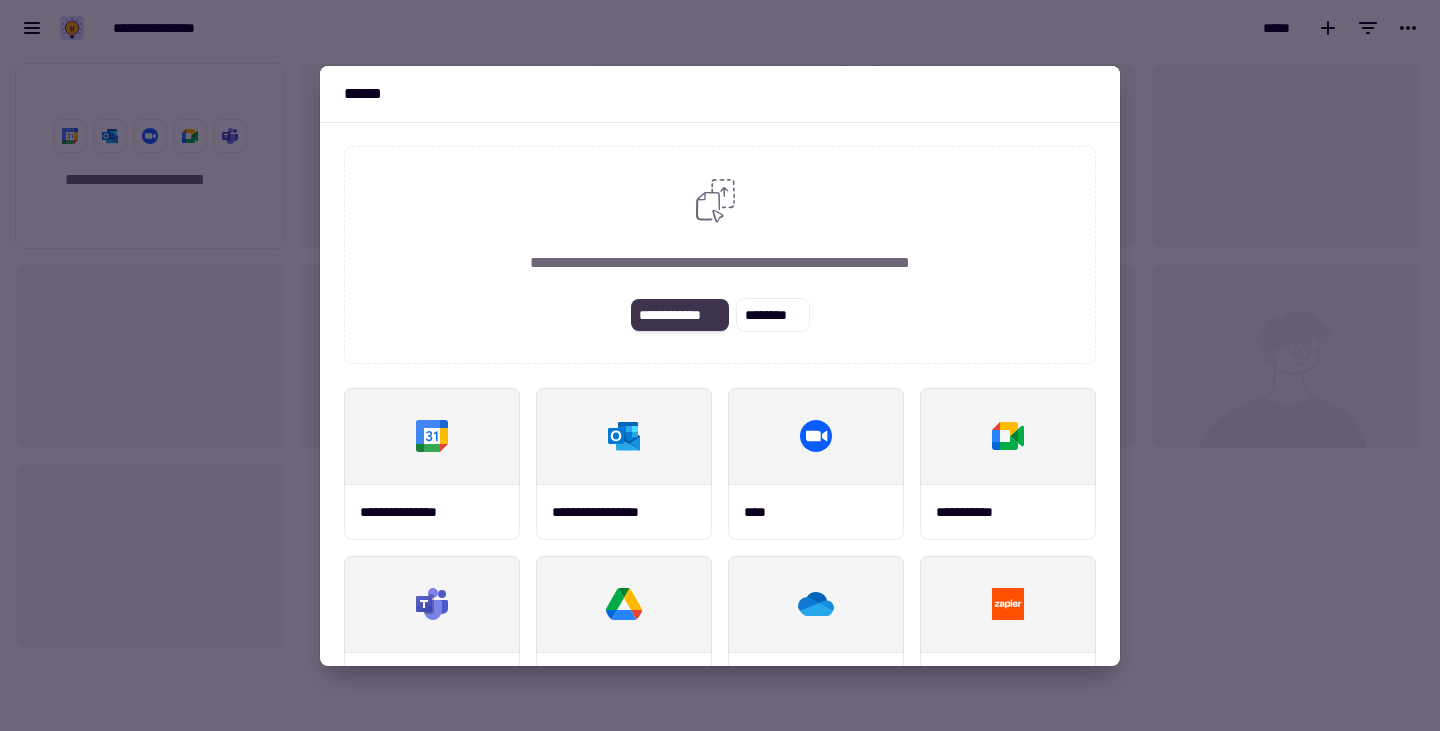 click on "**********" 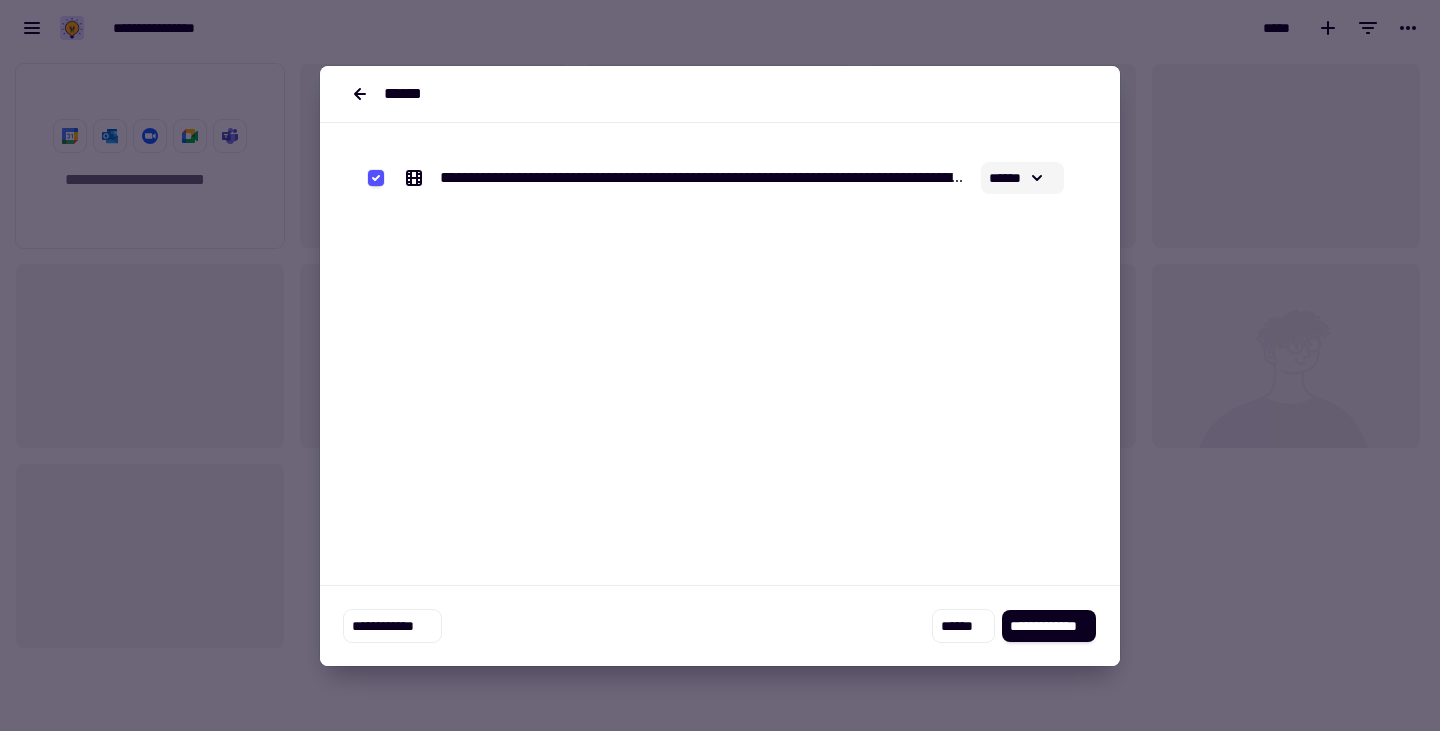 click 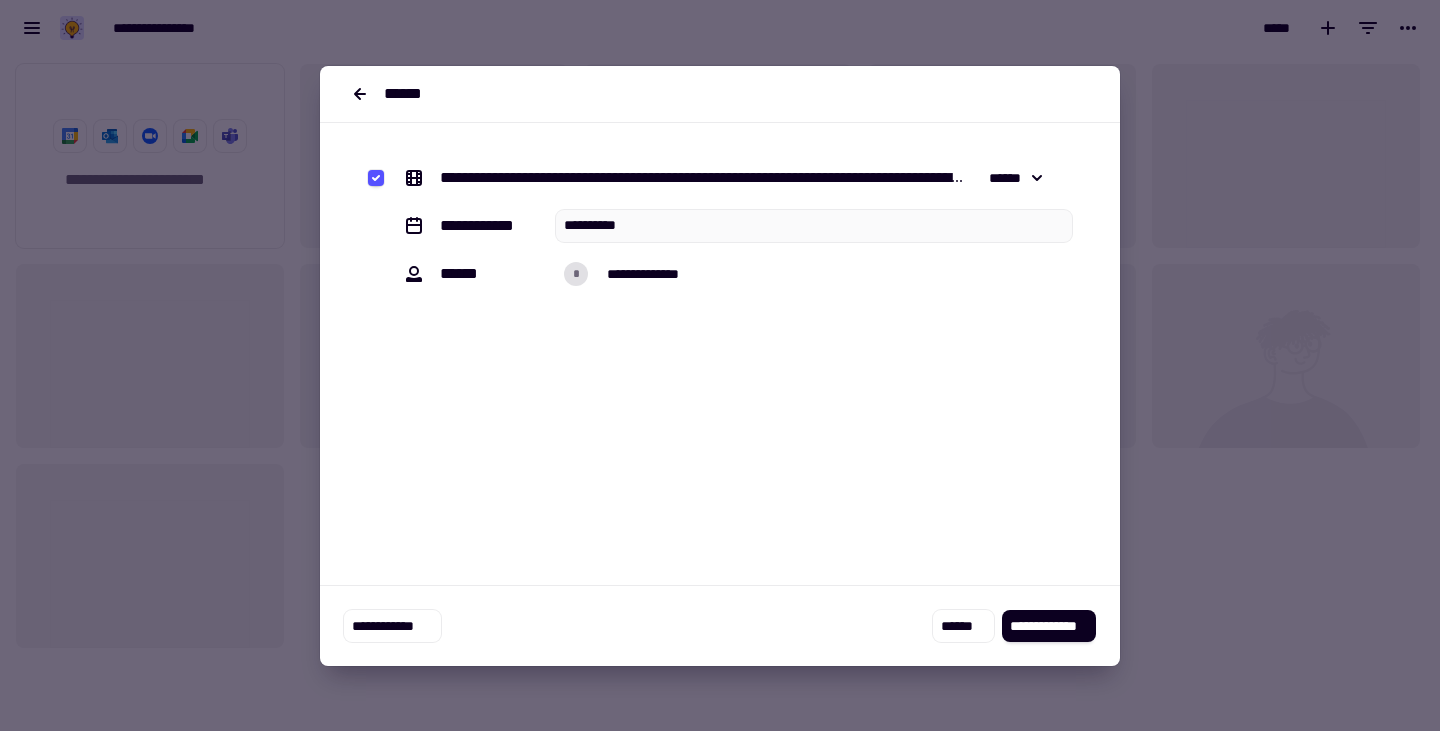 click on "**********" at bounding box center [702, 178] 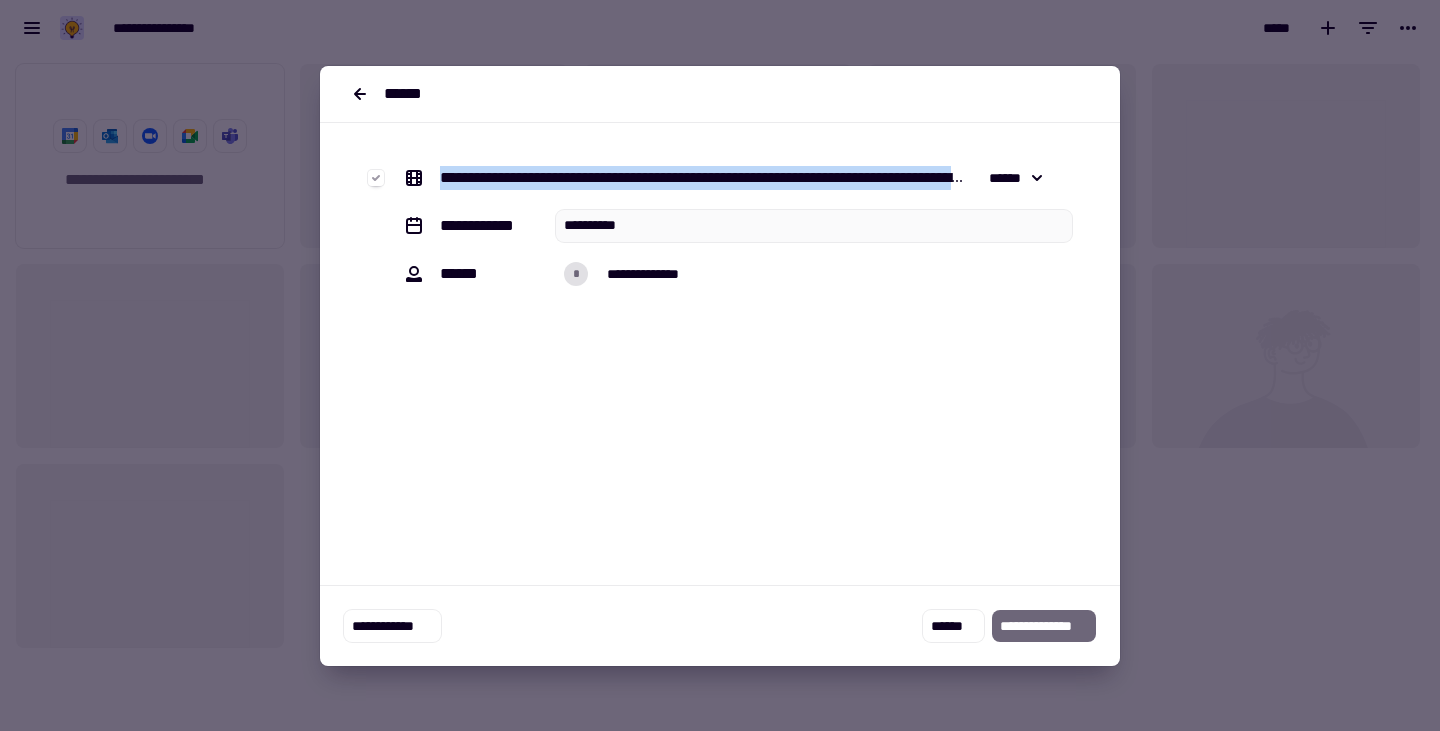 click 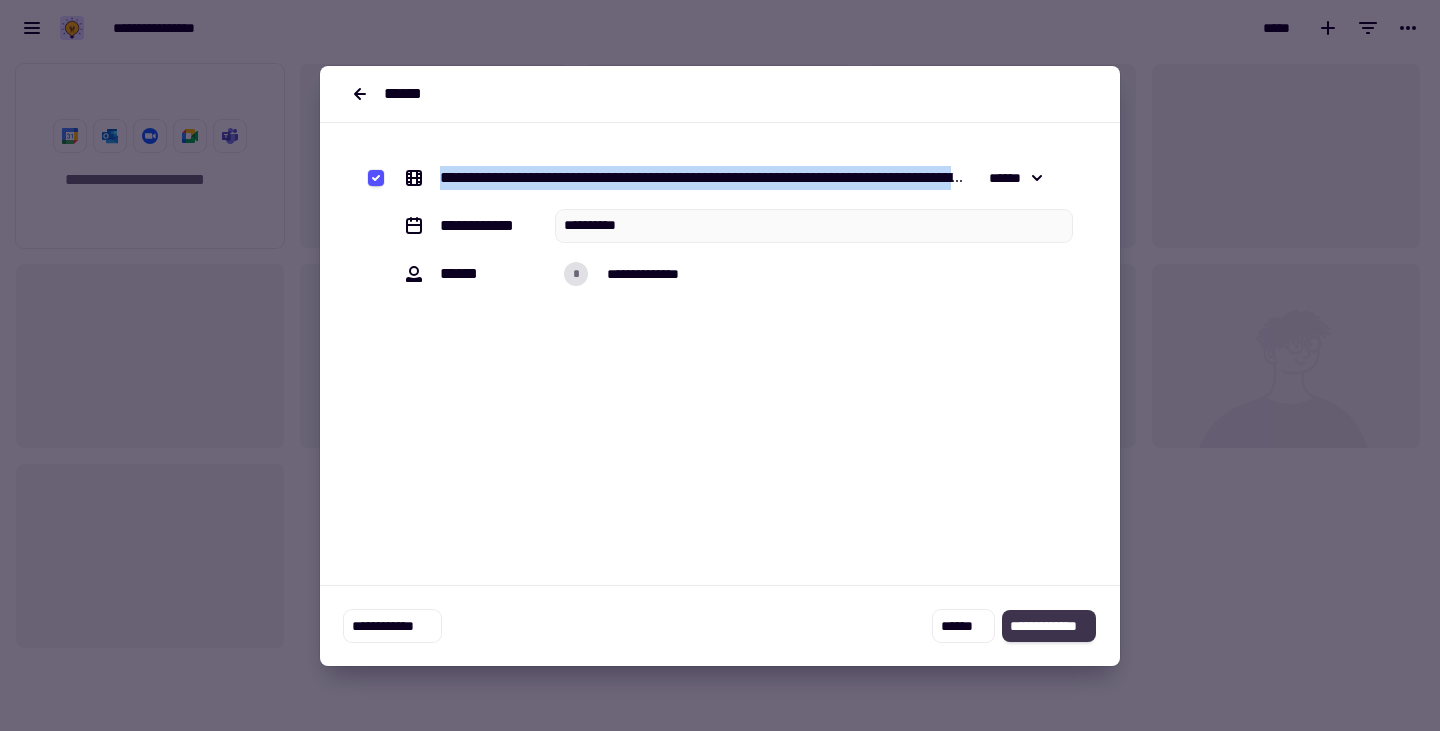 click on "**********" 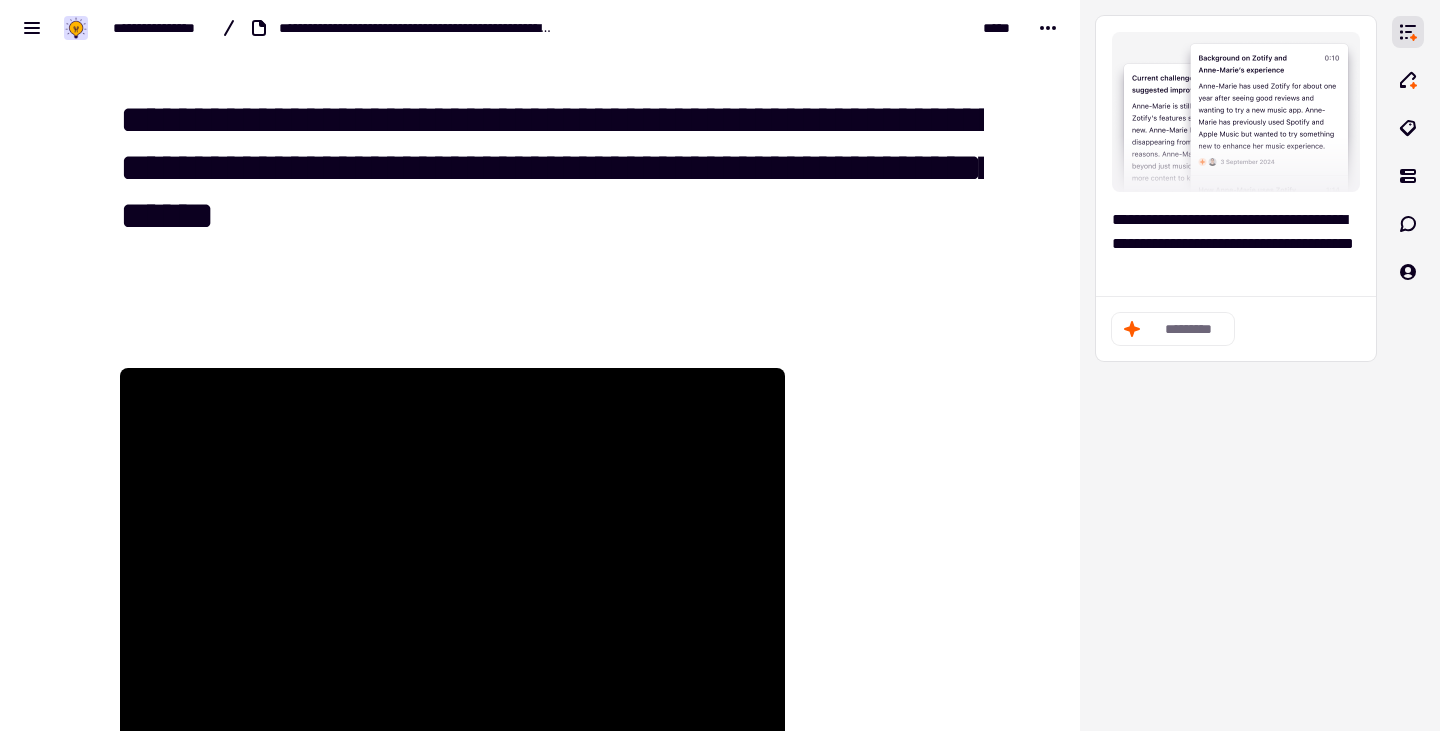 click on "**********" at bounding box center [552, 192] 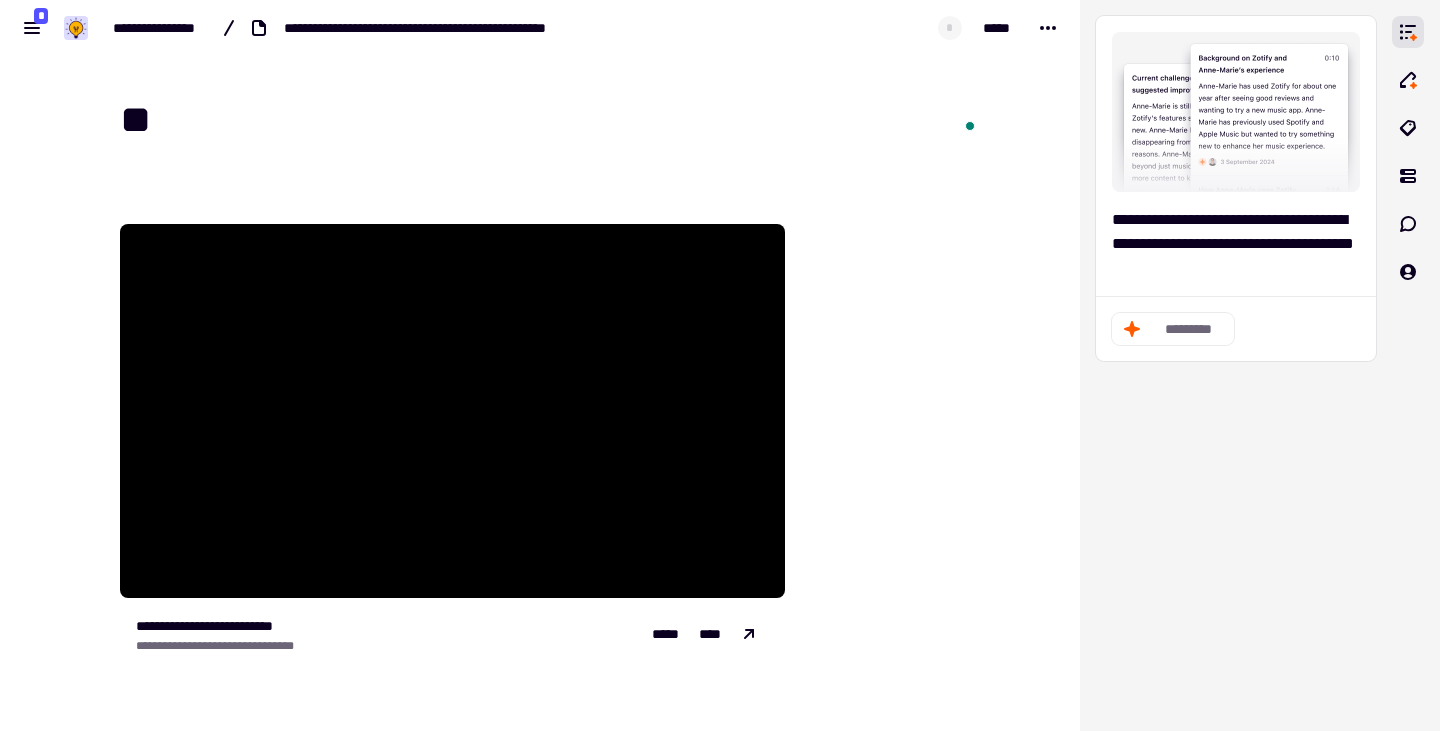type on "*" 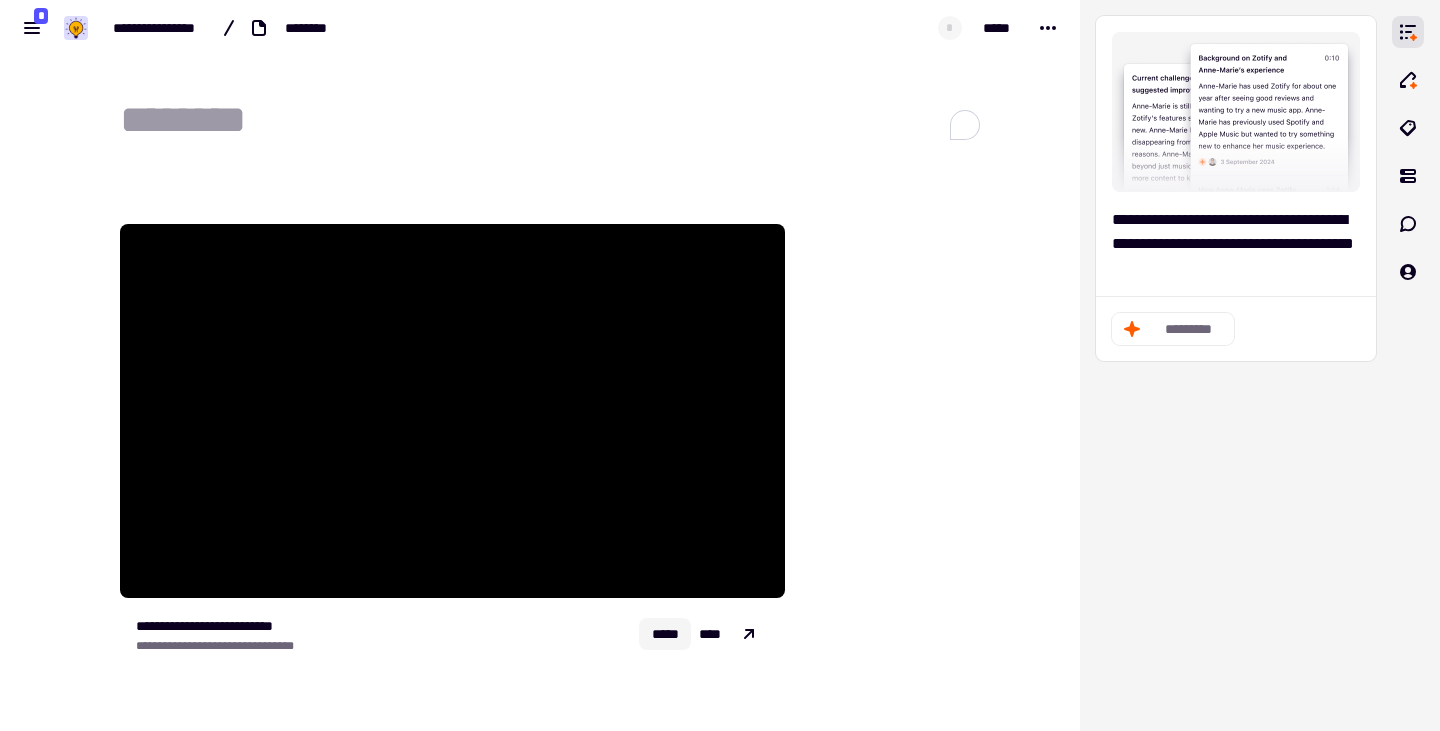 click on "*****" 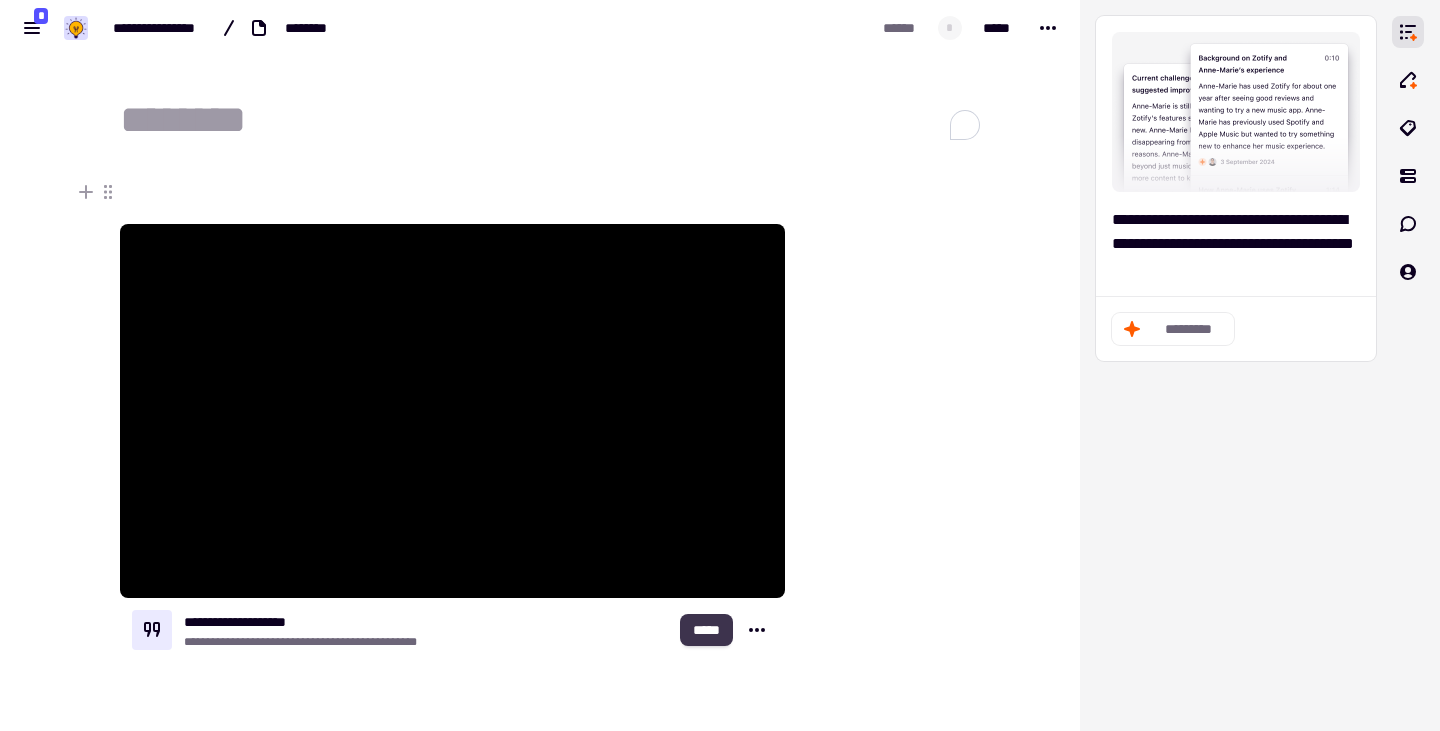 click on "*****" 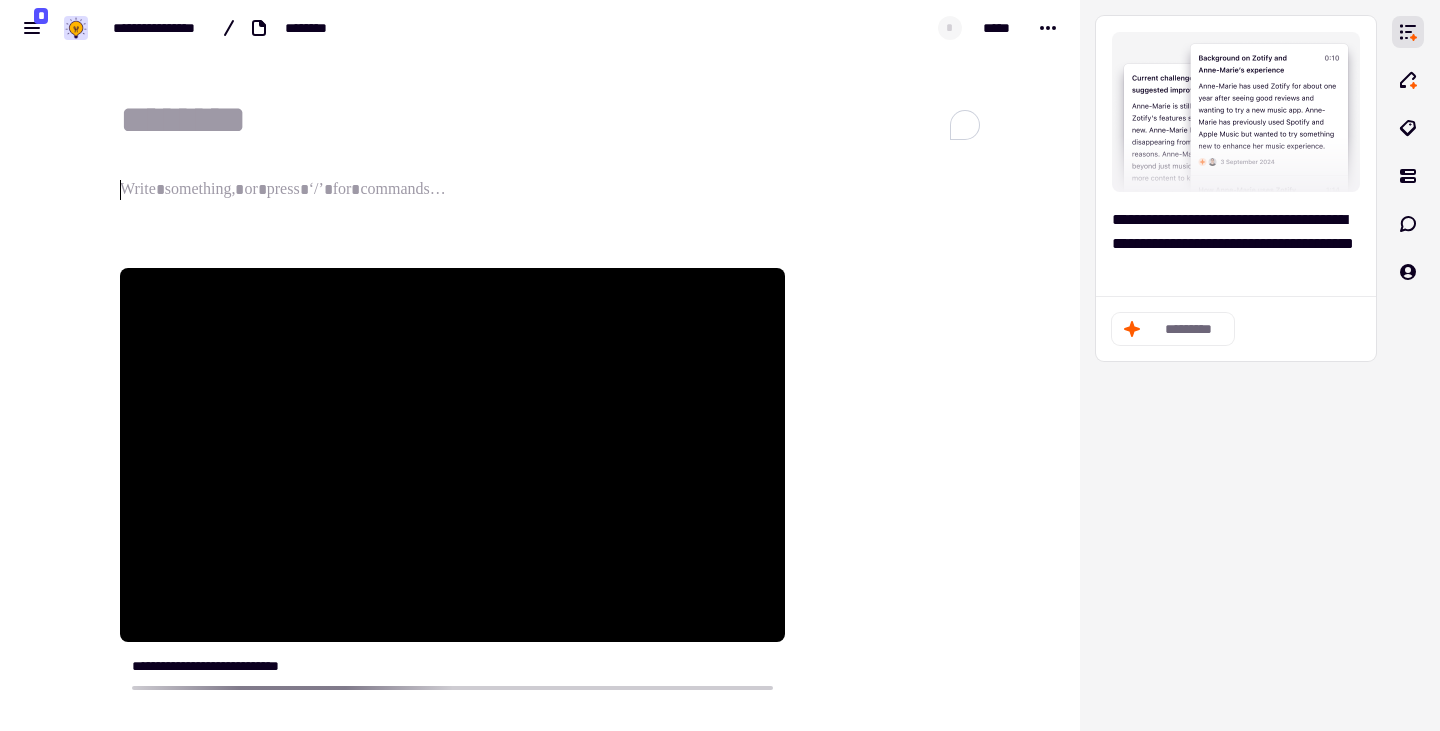 click 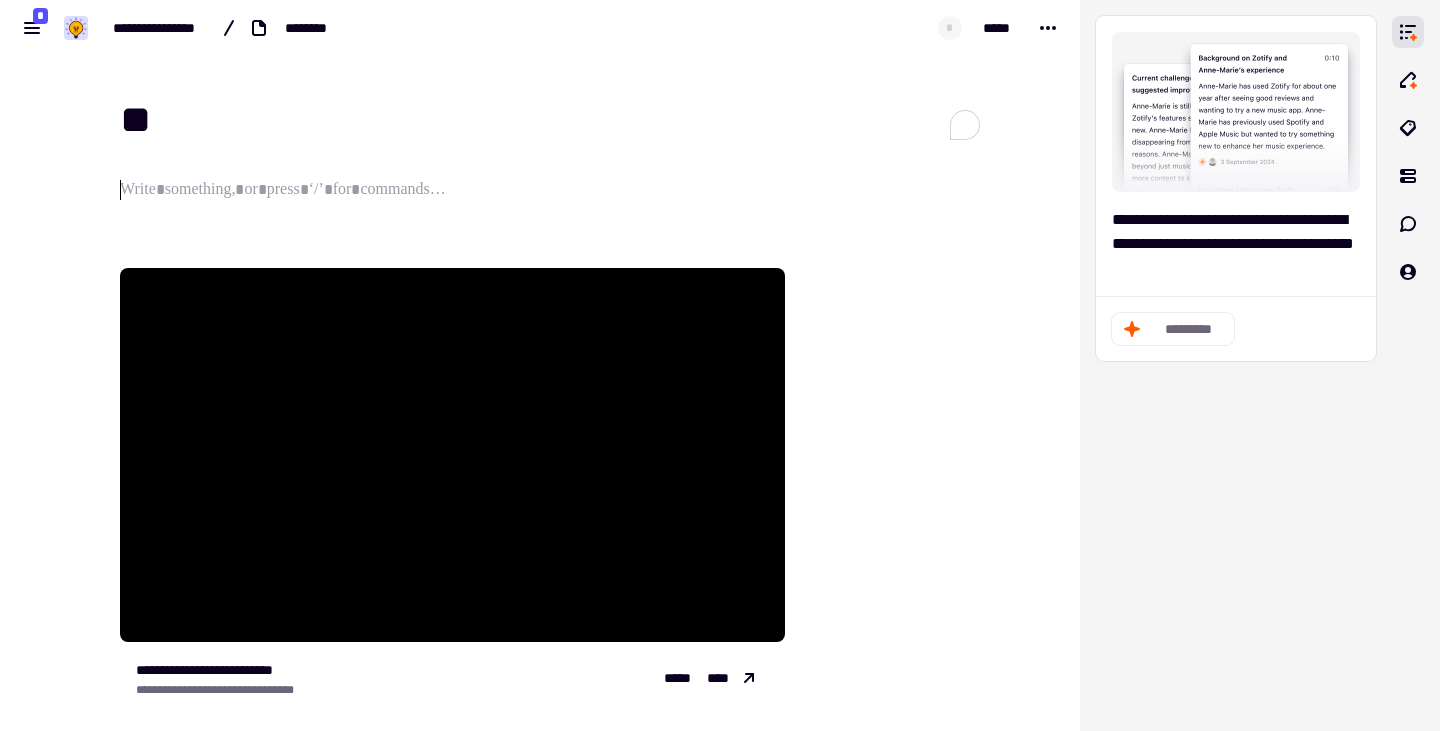 type on "*" 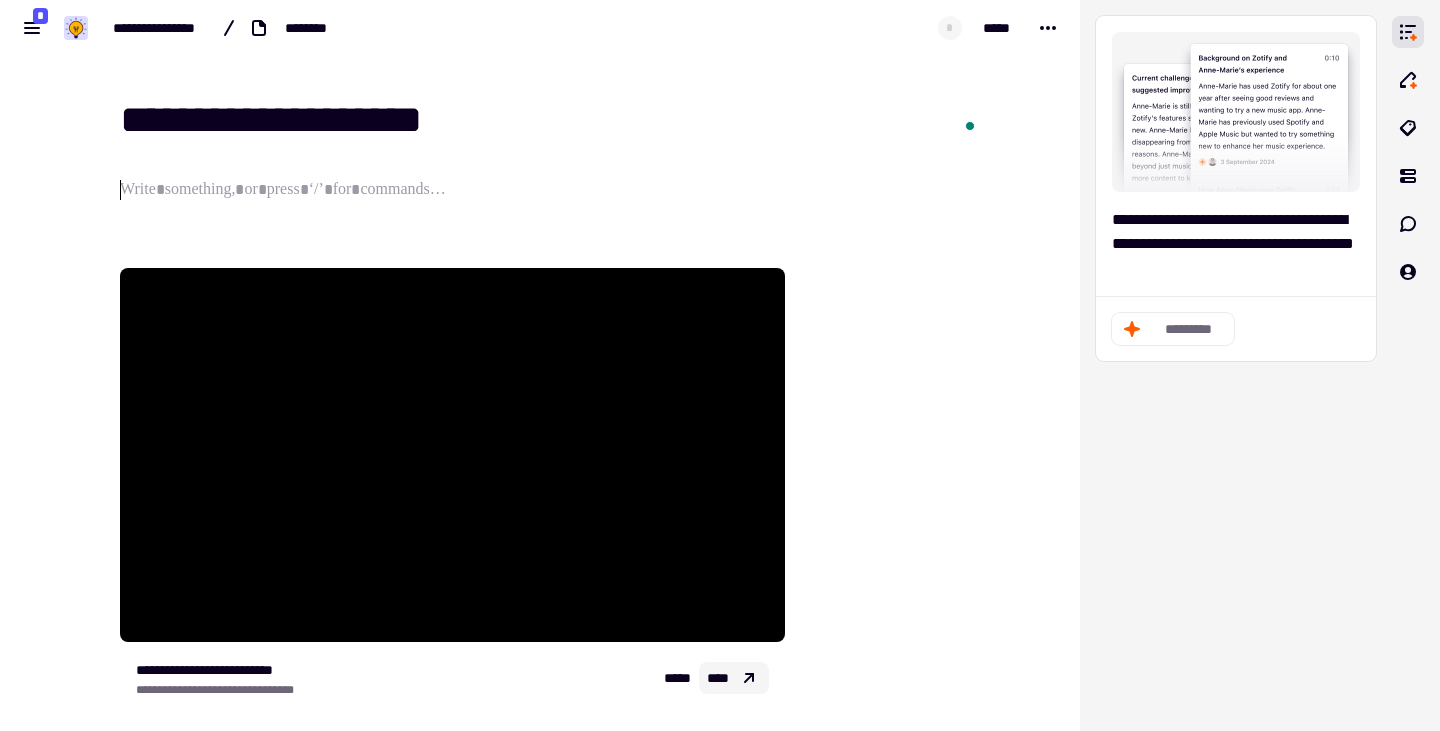 type on "**********" 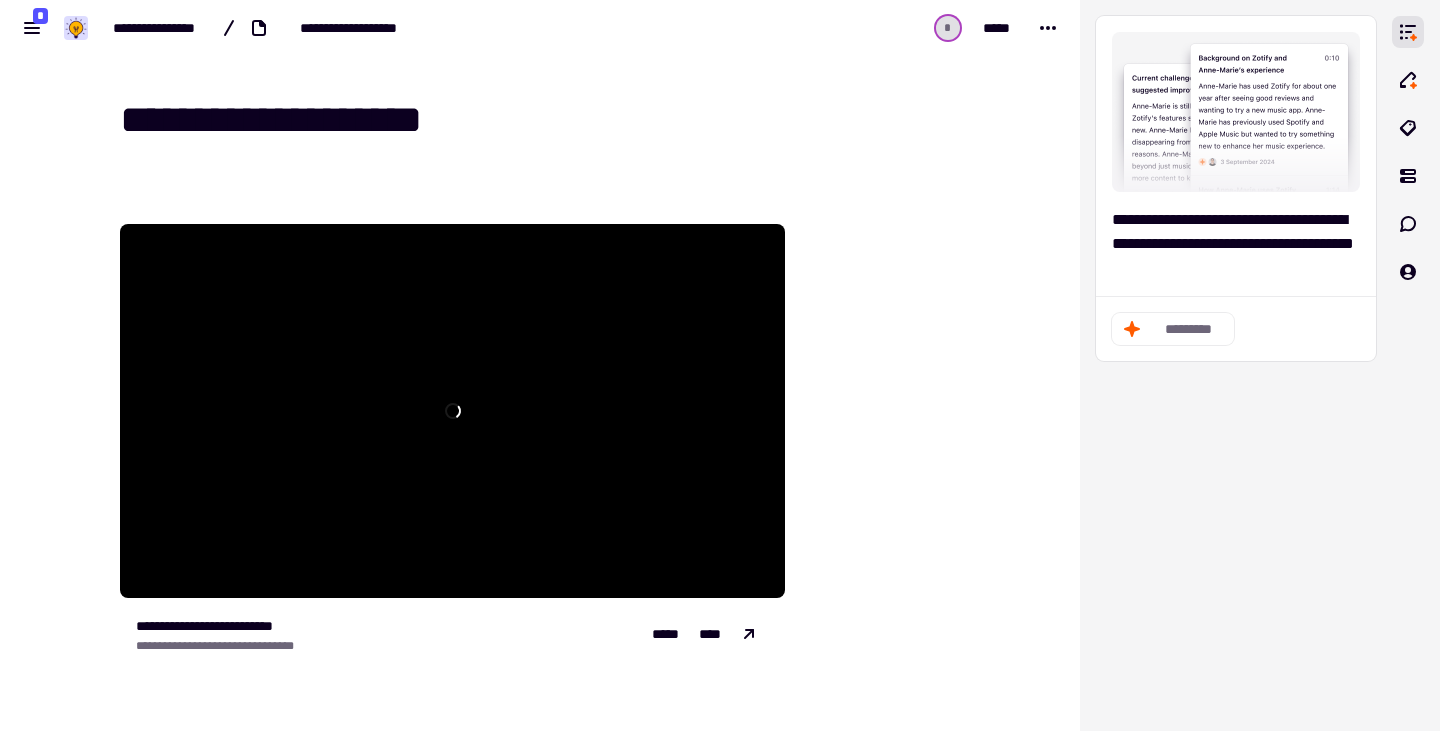 scroll, scrollTop: 0, scrollLeft: 0, axis: both 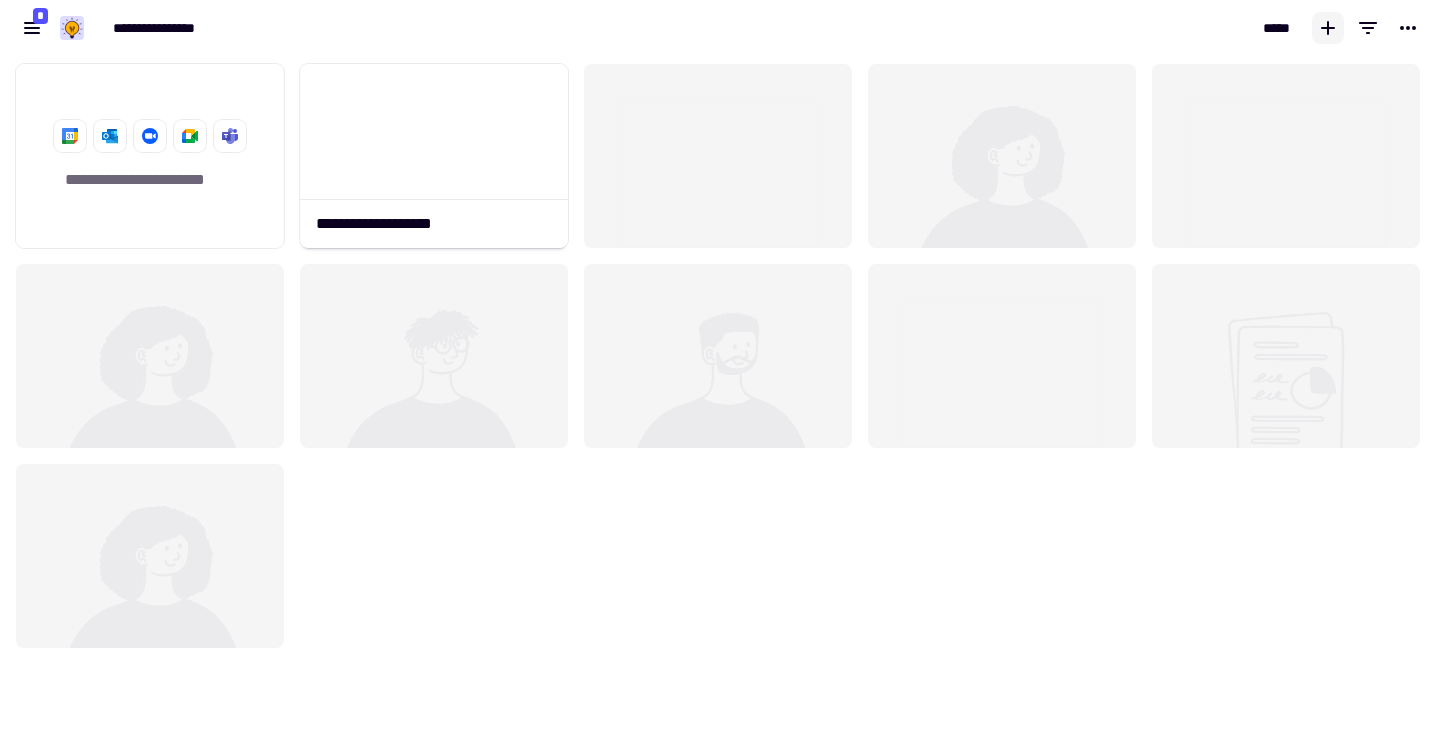 click 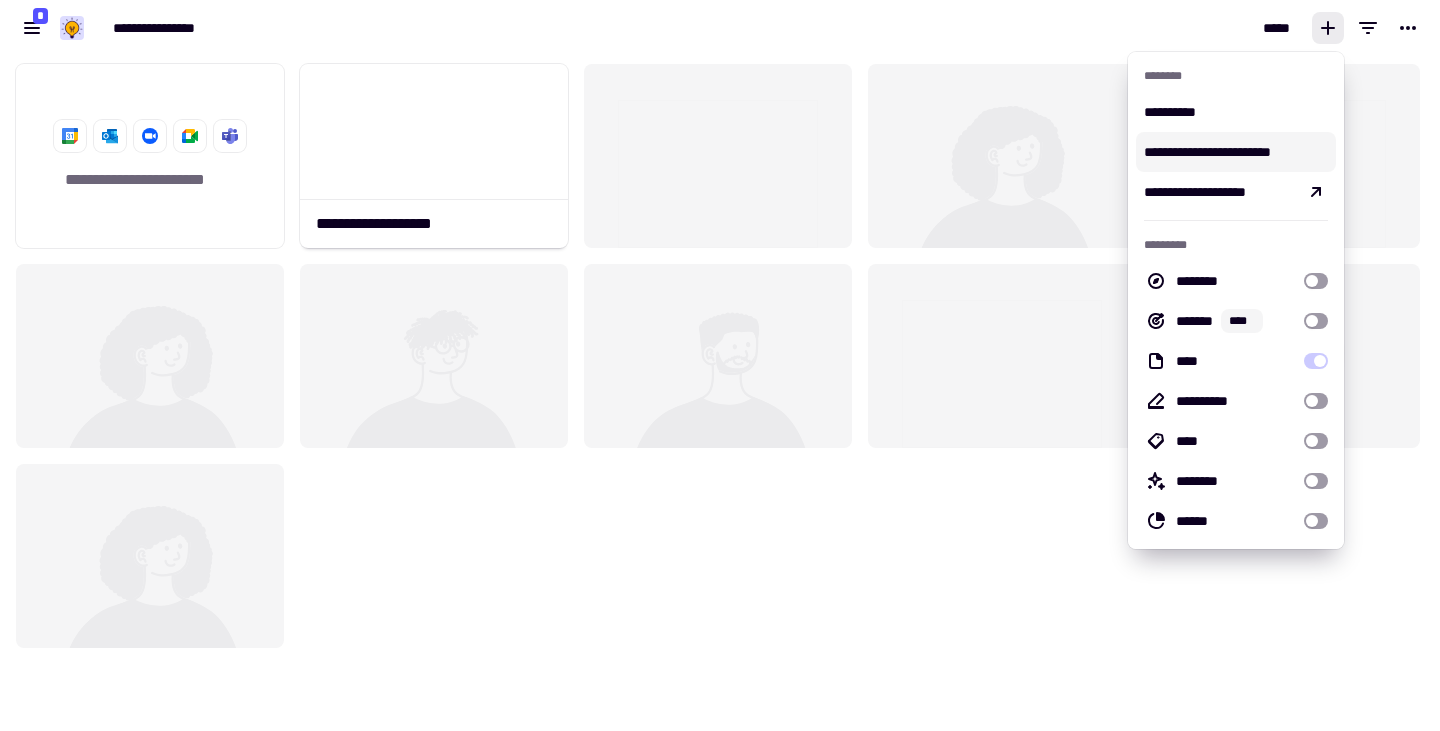 click on "**********" at bounding box center [1236, 152] 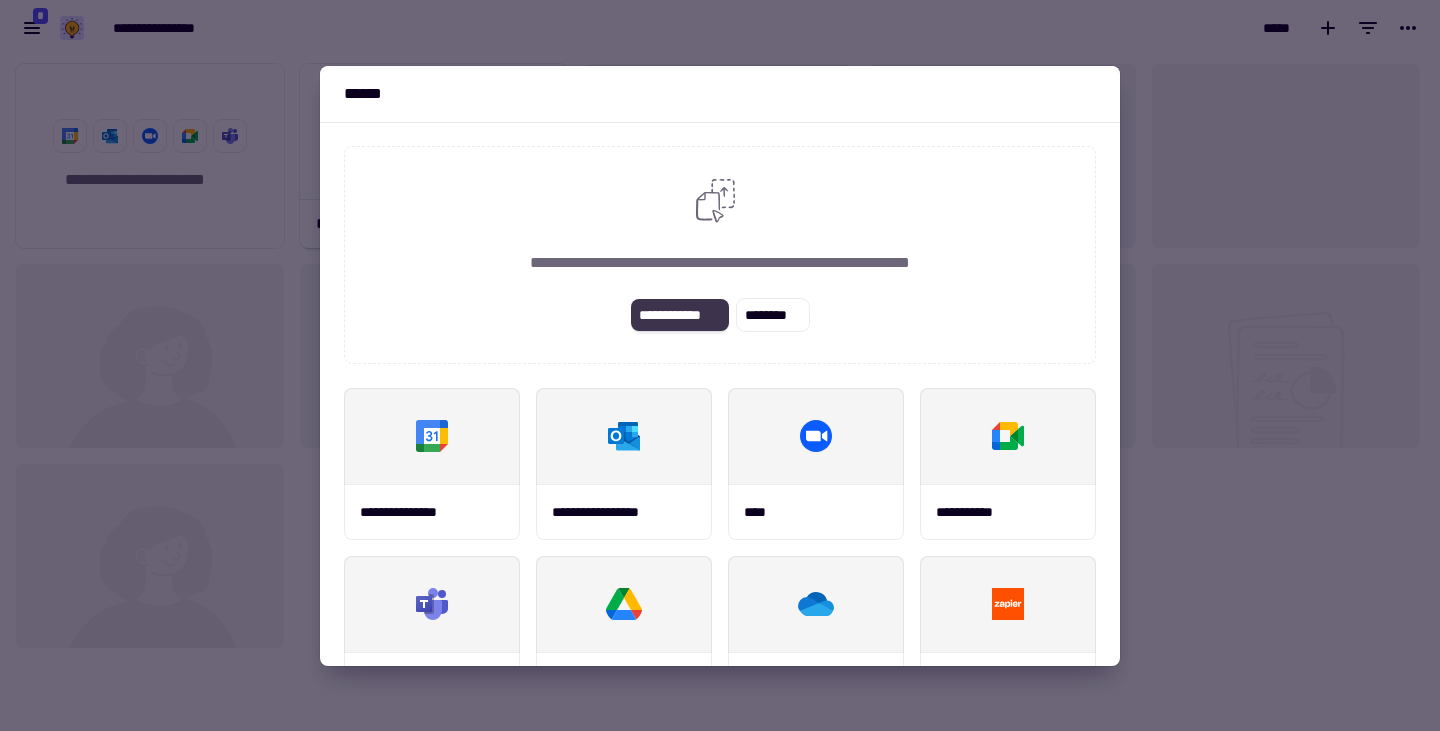 click on "**********" 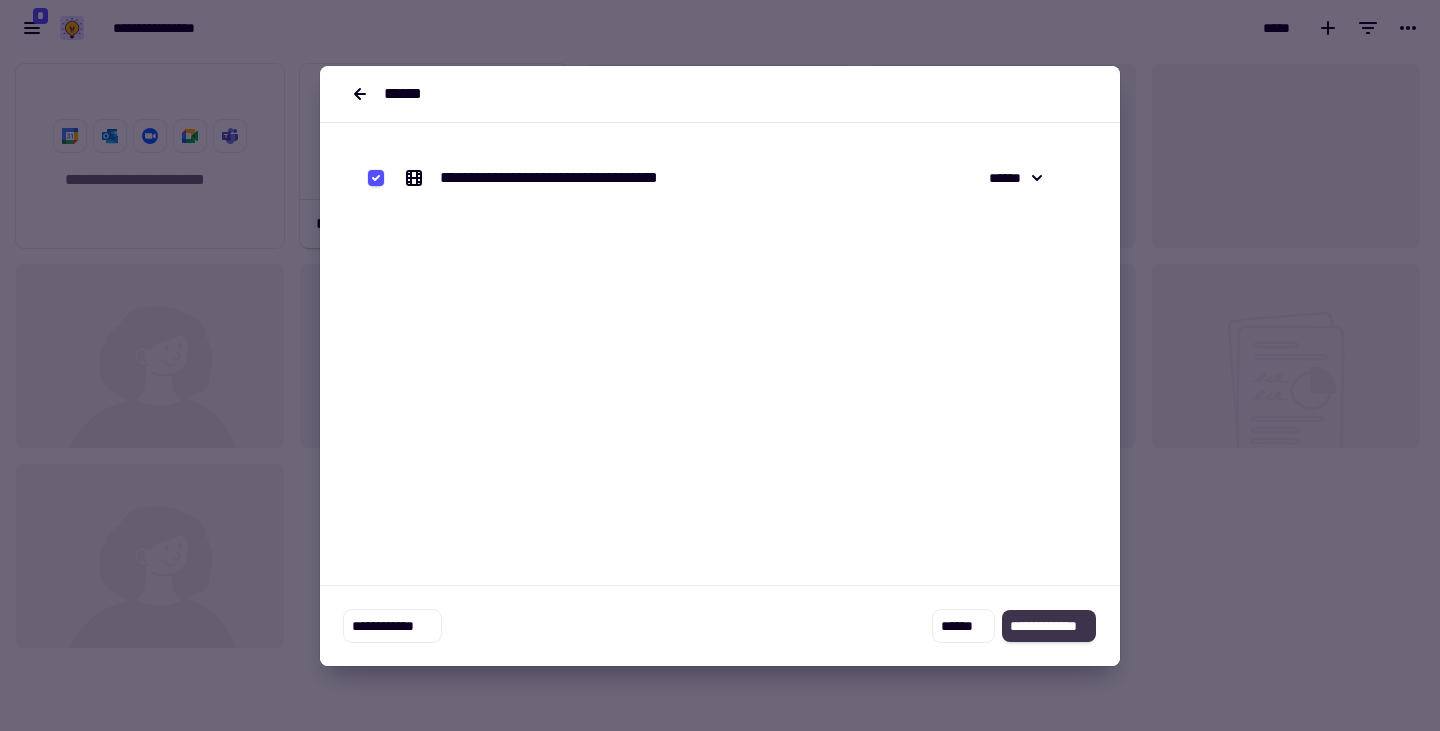 click on "**********" 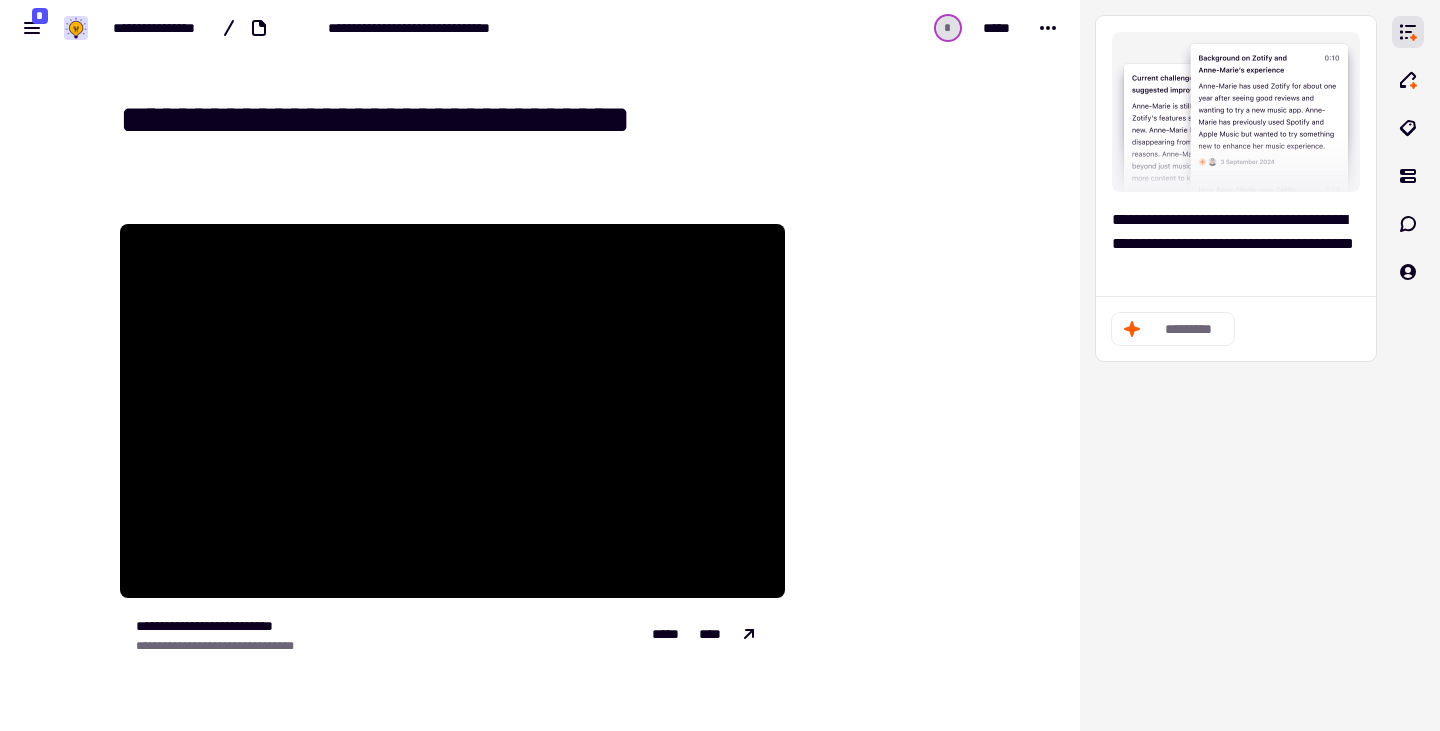 click on "**********" at bounding box center (552, 120) 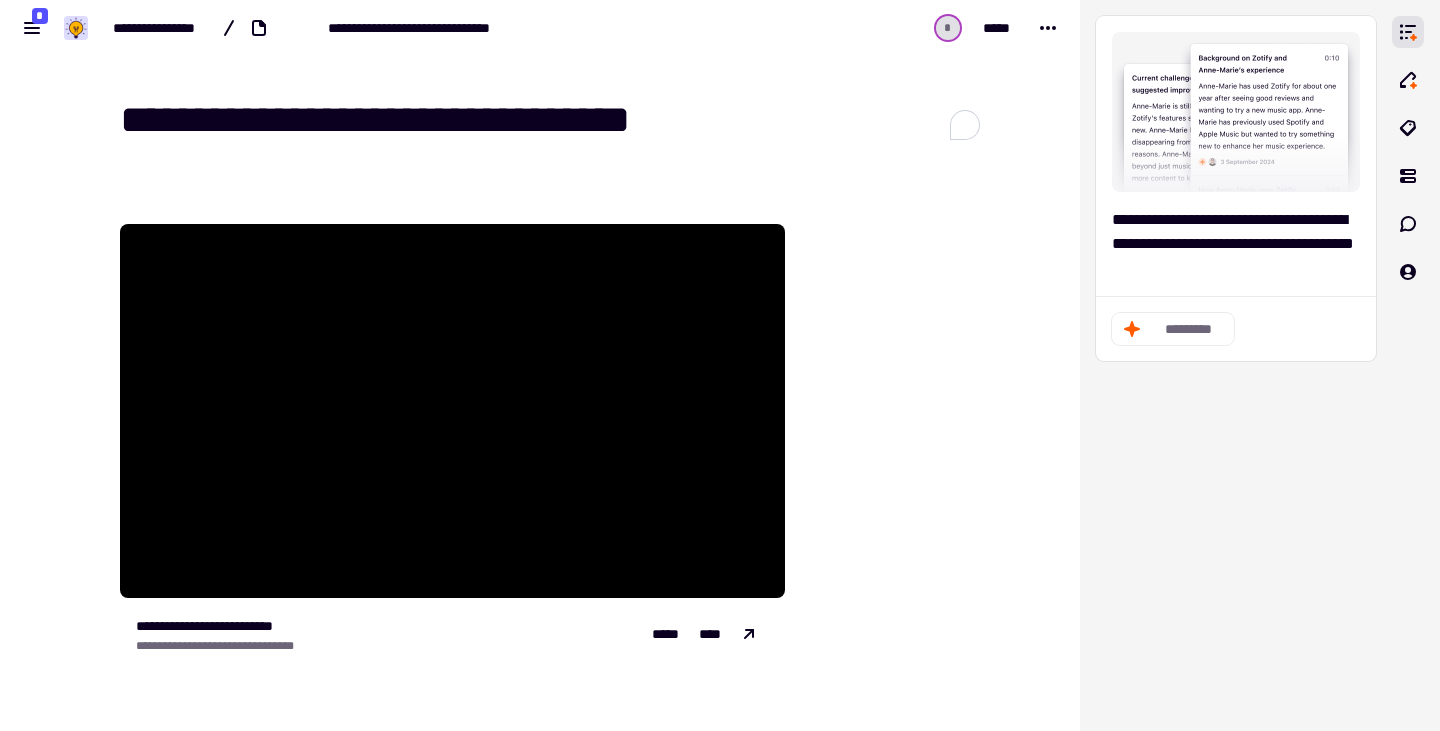 click on "**********" 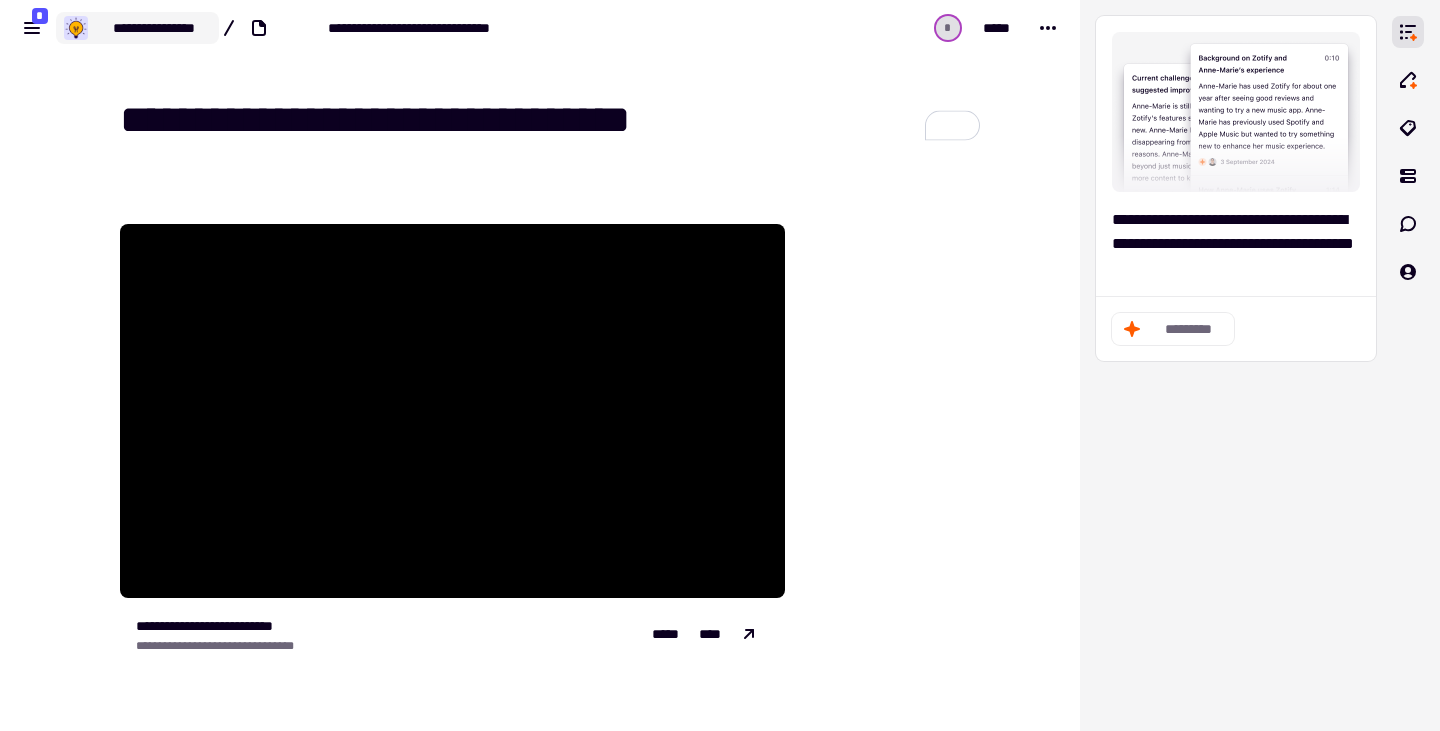 click on "**********" 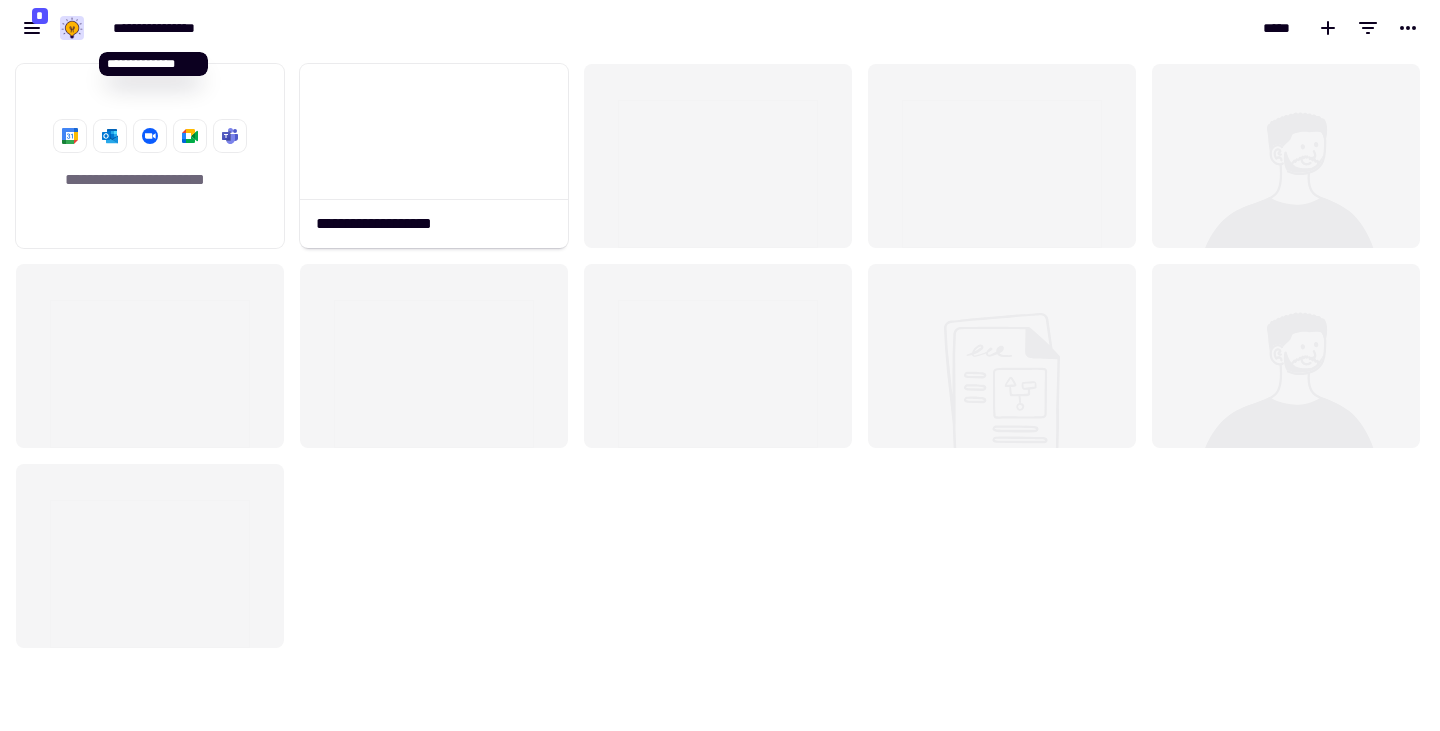 scroll, scrollTop: 1, scrollLeft: 1, axis: both 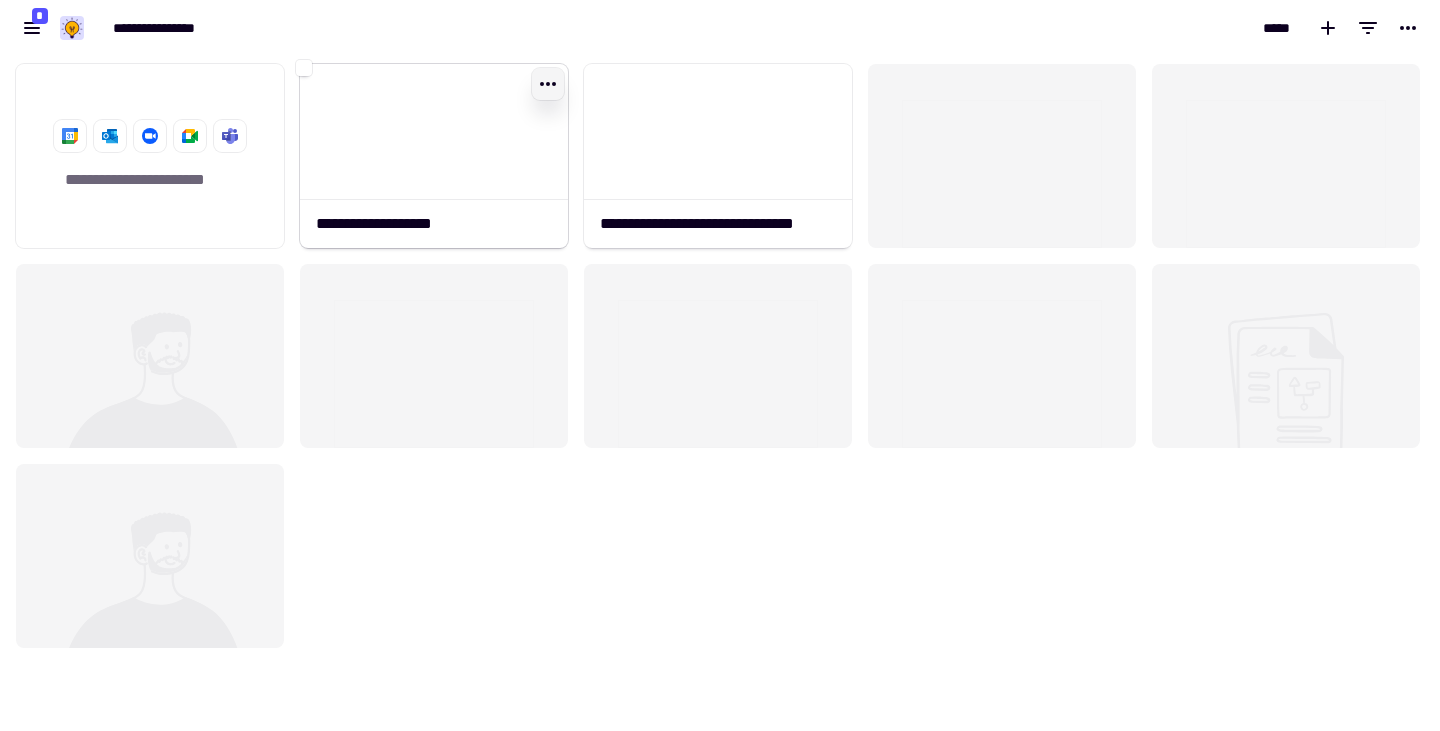click 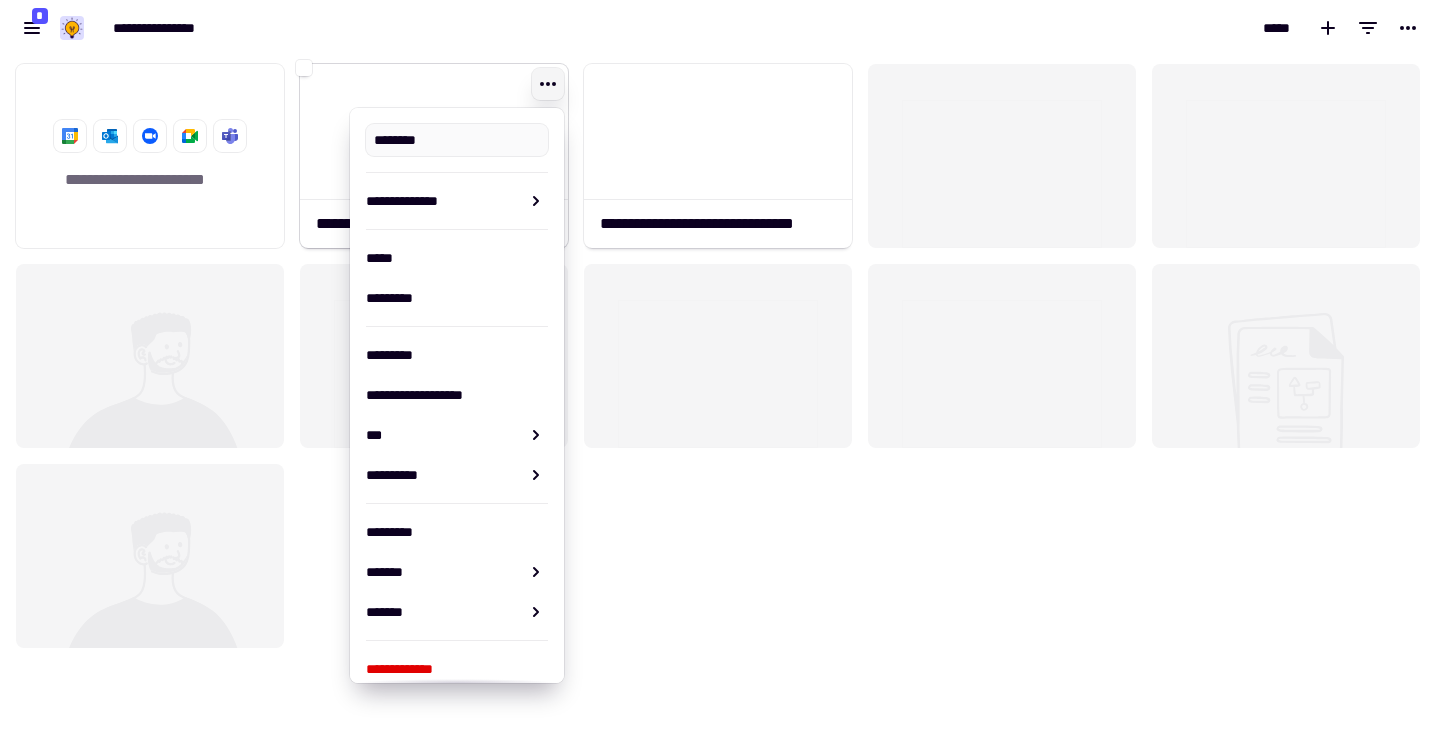 type on "**********" 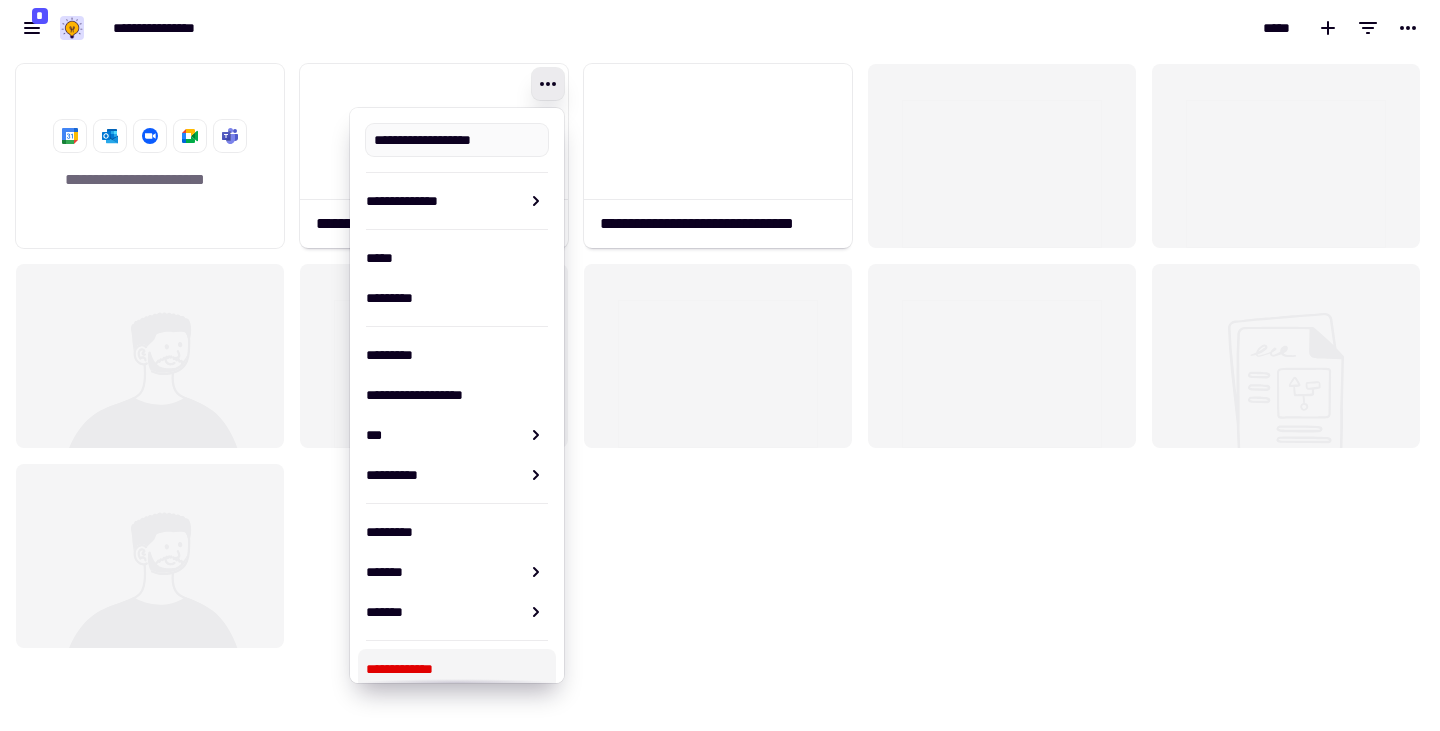 click on "**********" at bounding box center (457, 669) 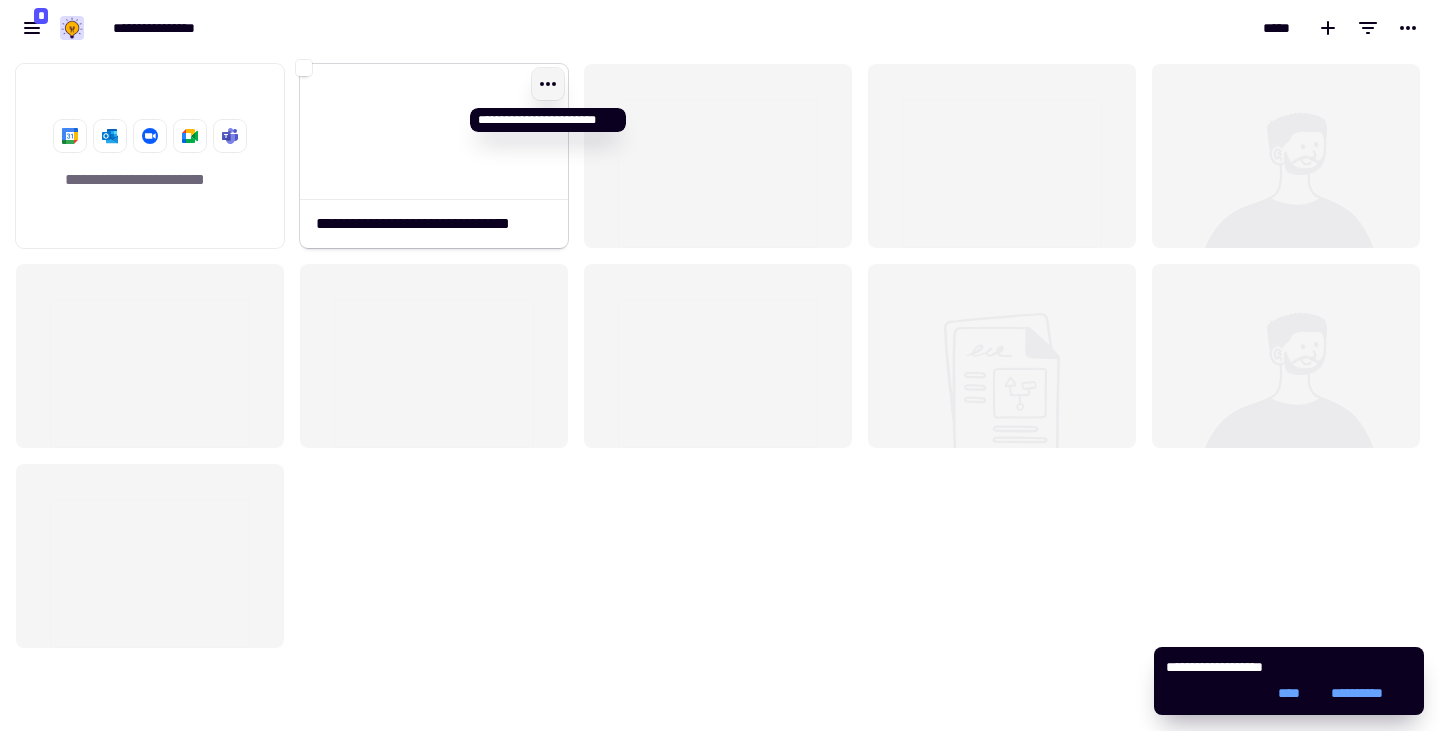 click 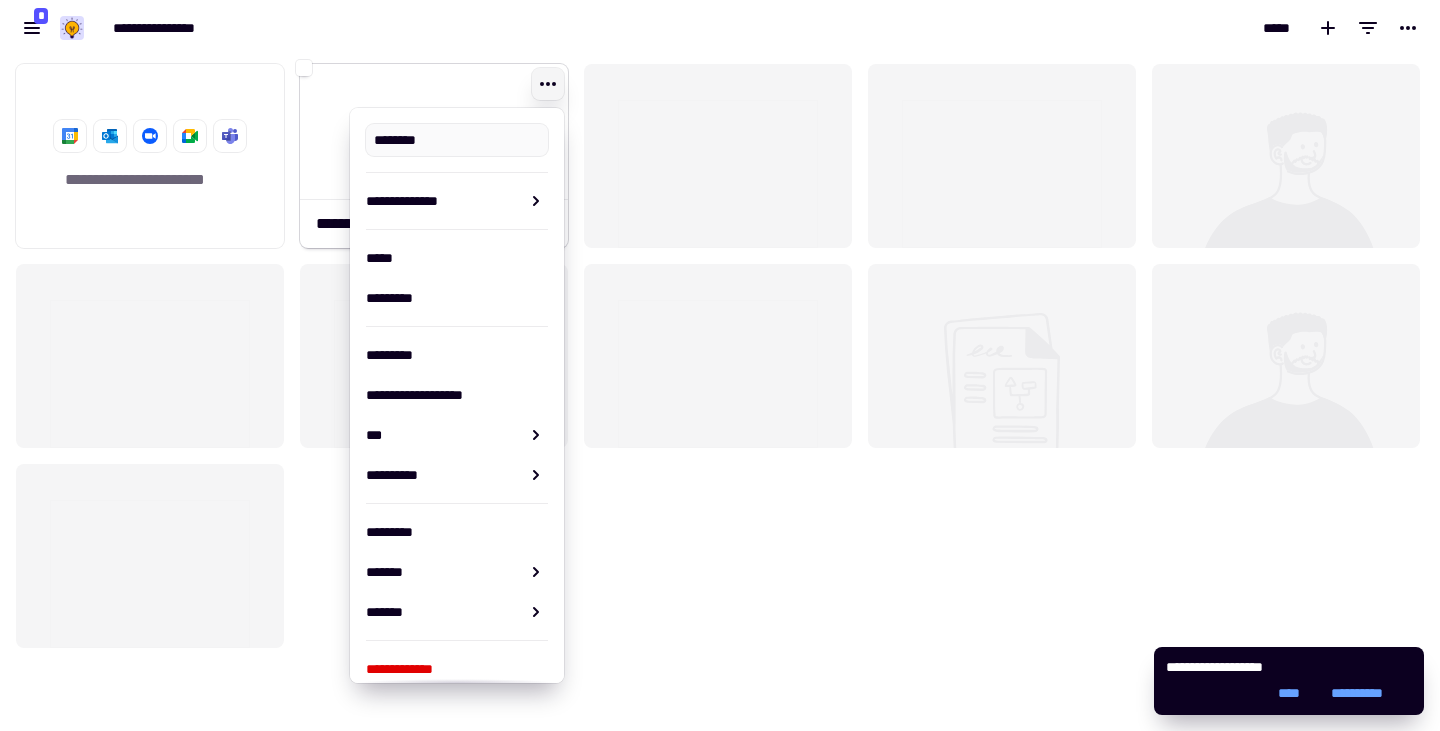 type on "**********" 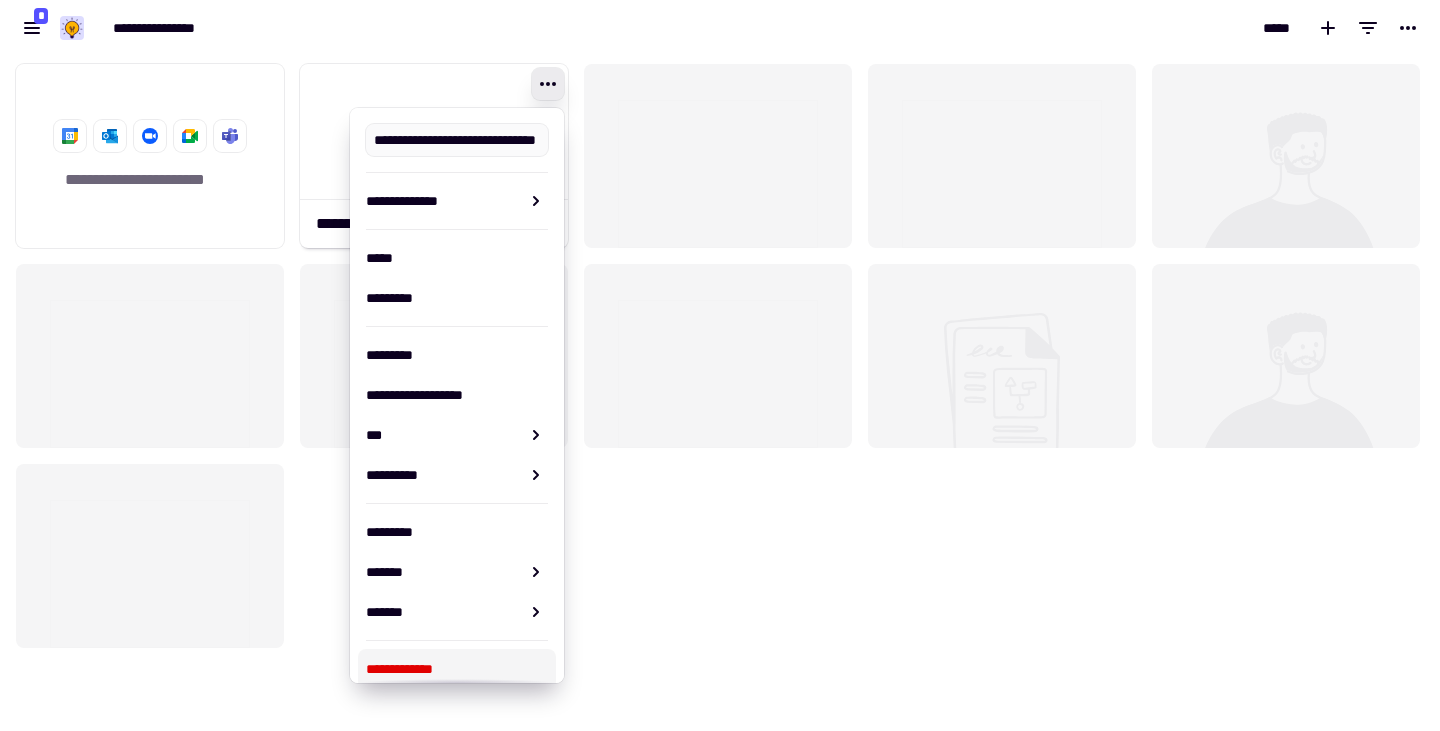 click on "**********" at bounding box center [457, 669] 